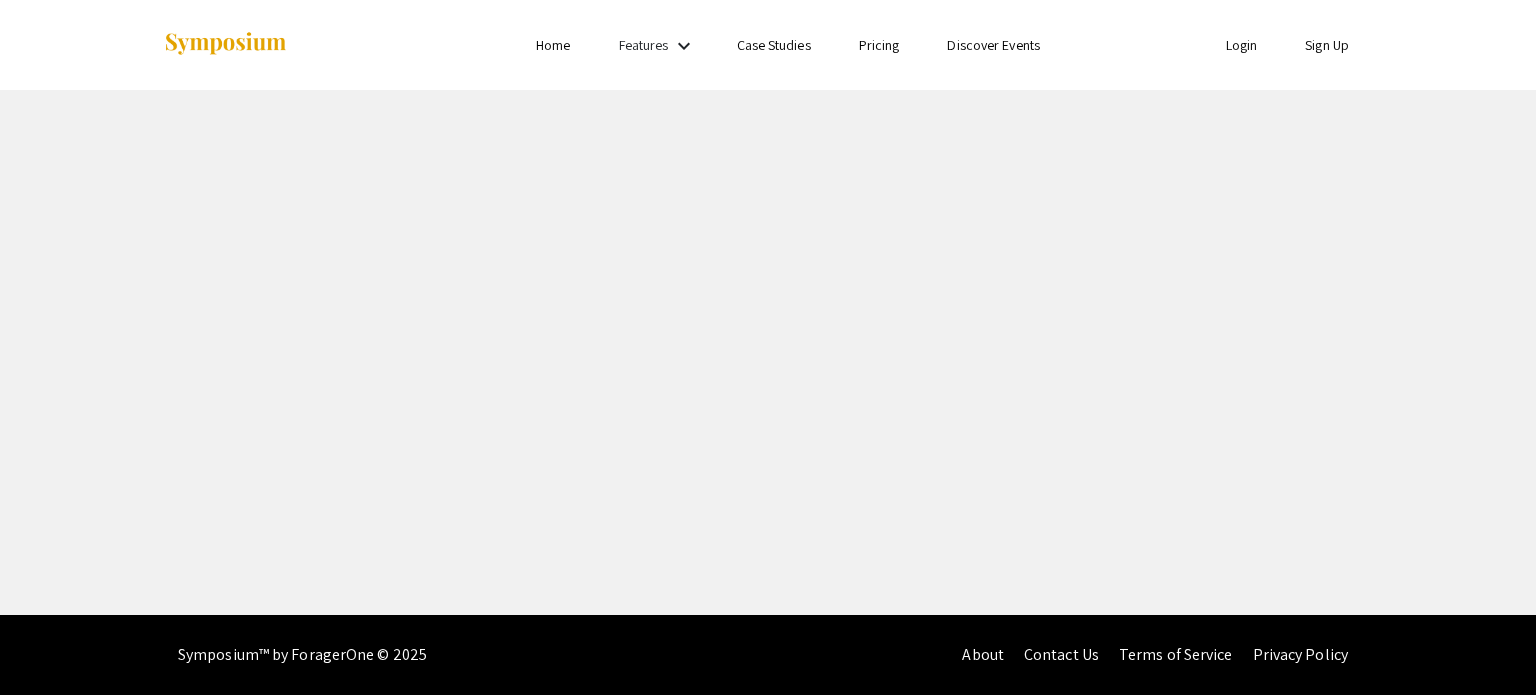 scroll, scrollTop: 0, scrollLeft: 0, axis: both 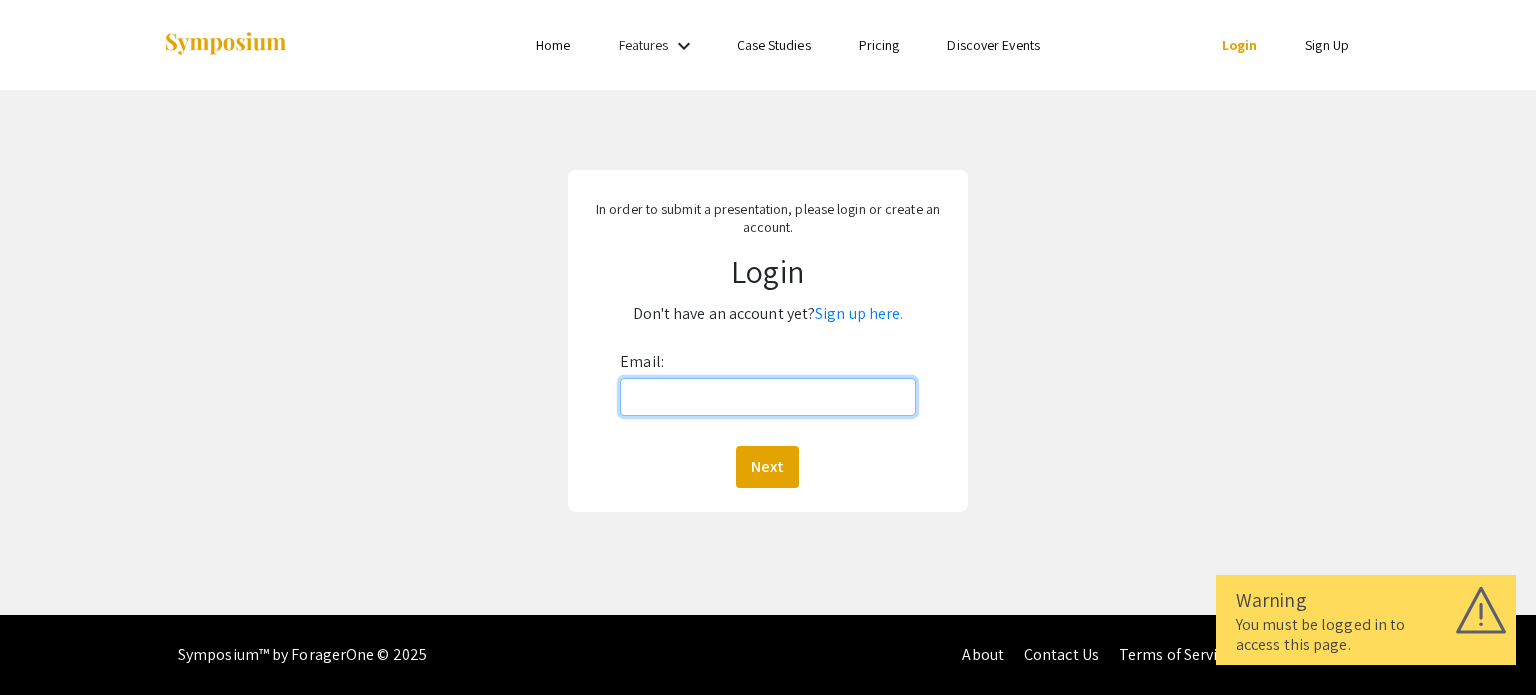 click on "Email:" at bounding box center (767, 397) 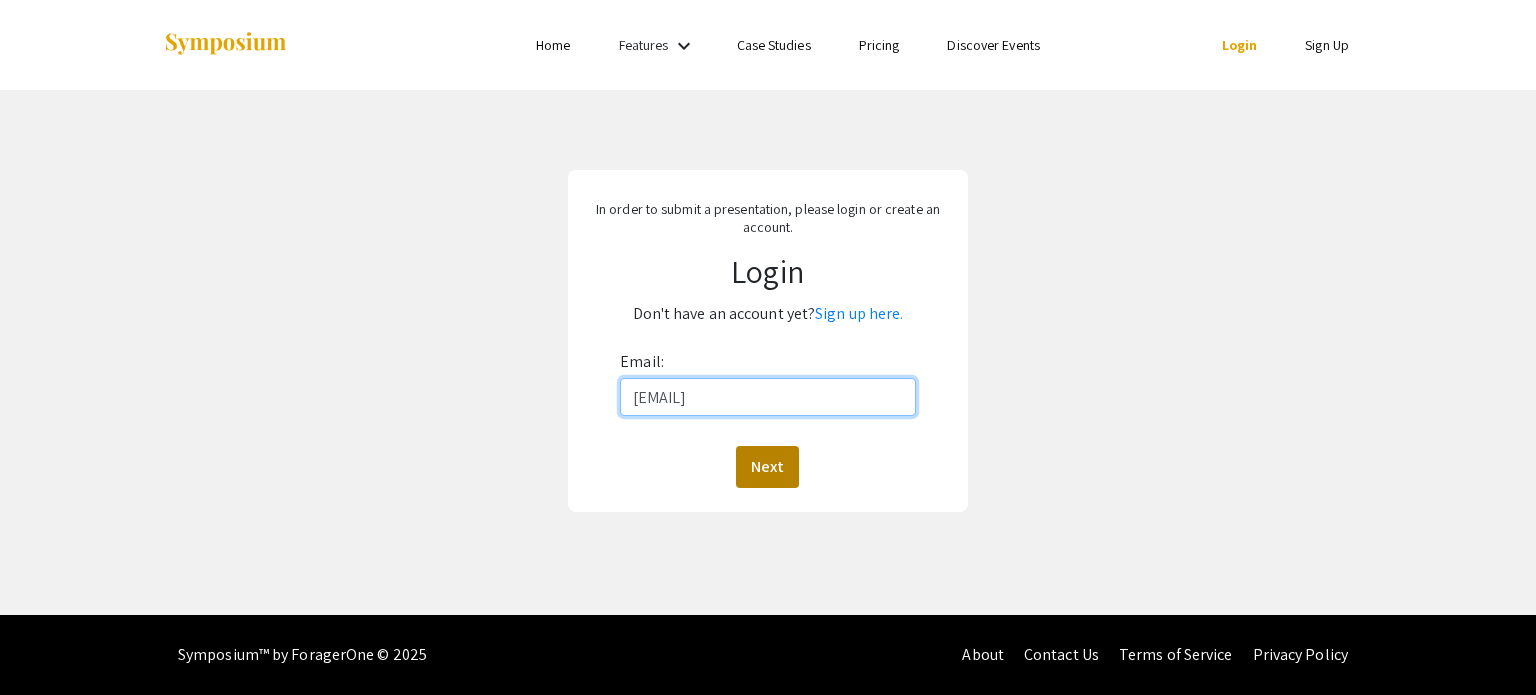 type on "[USERNAME]@example.com" 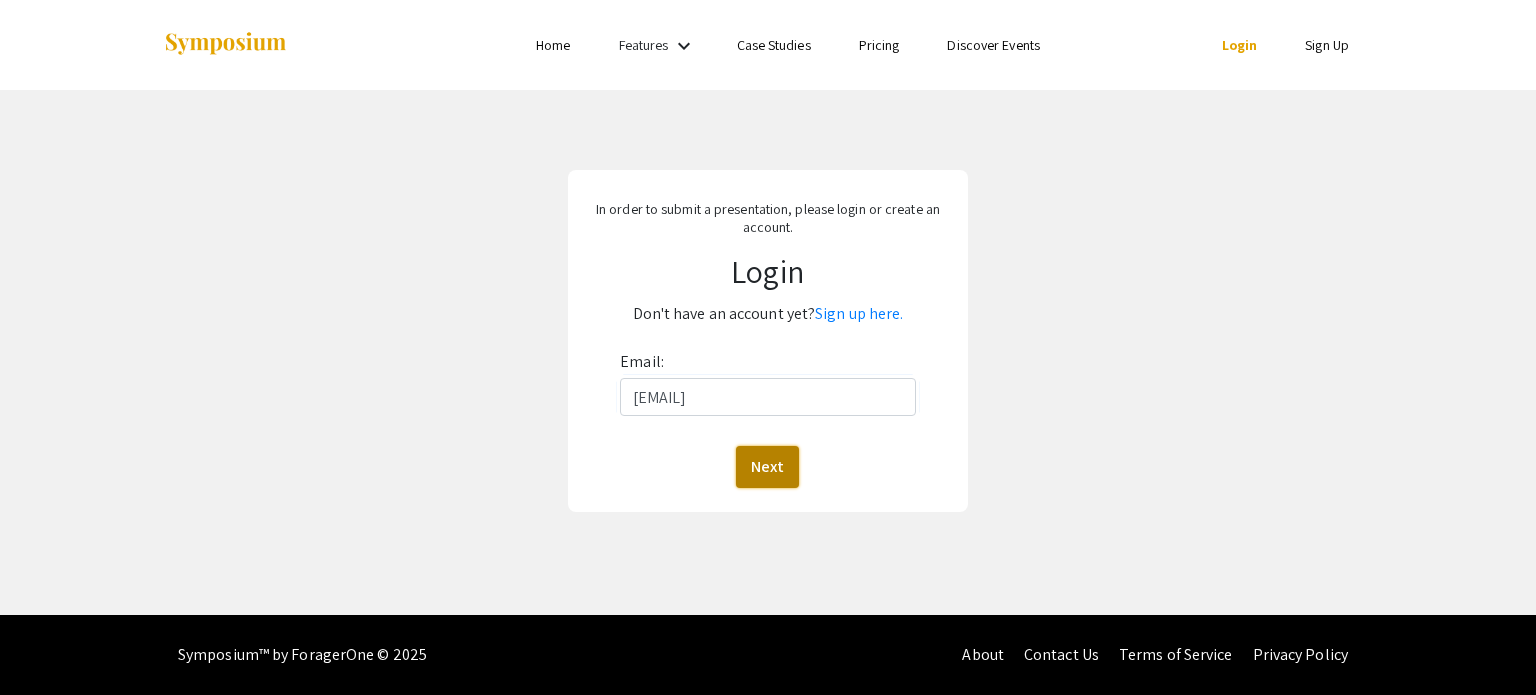 click on "Next" 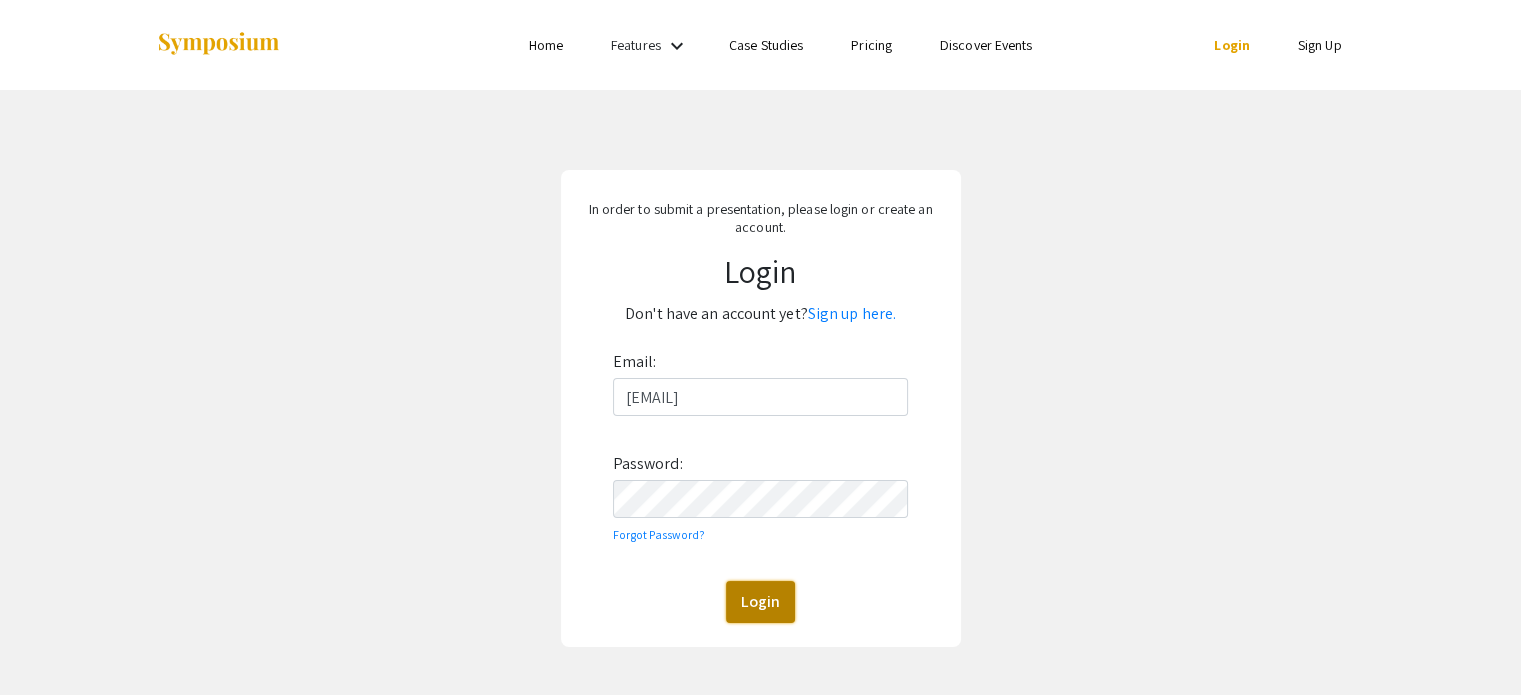 click on "Login" 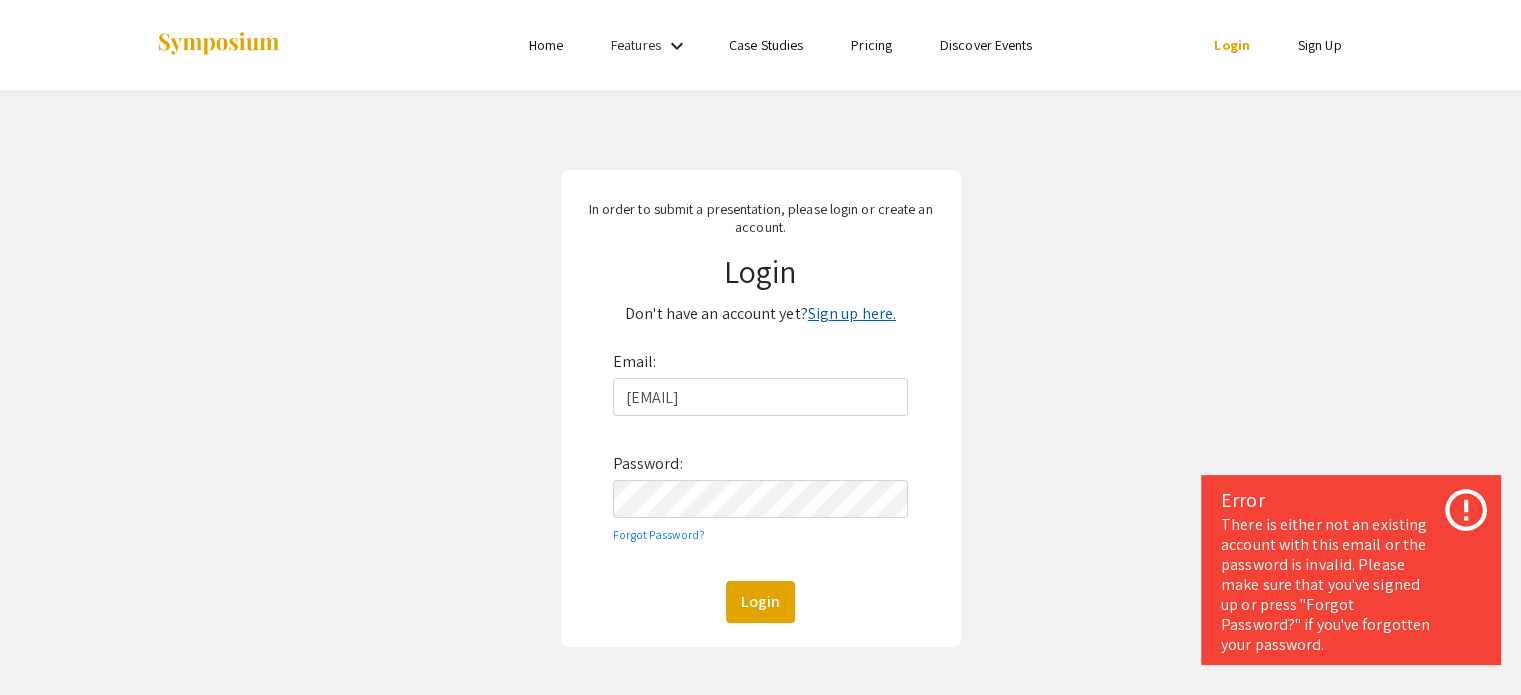 click on "Sign up here." 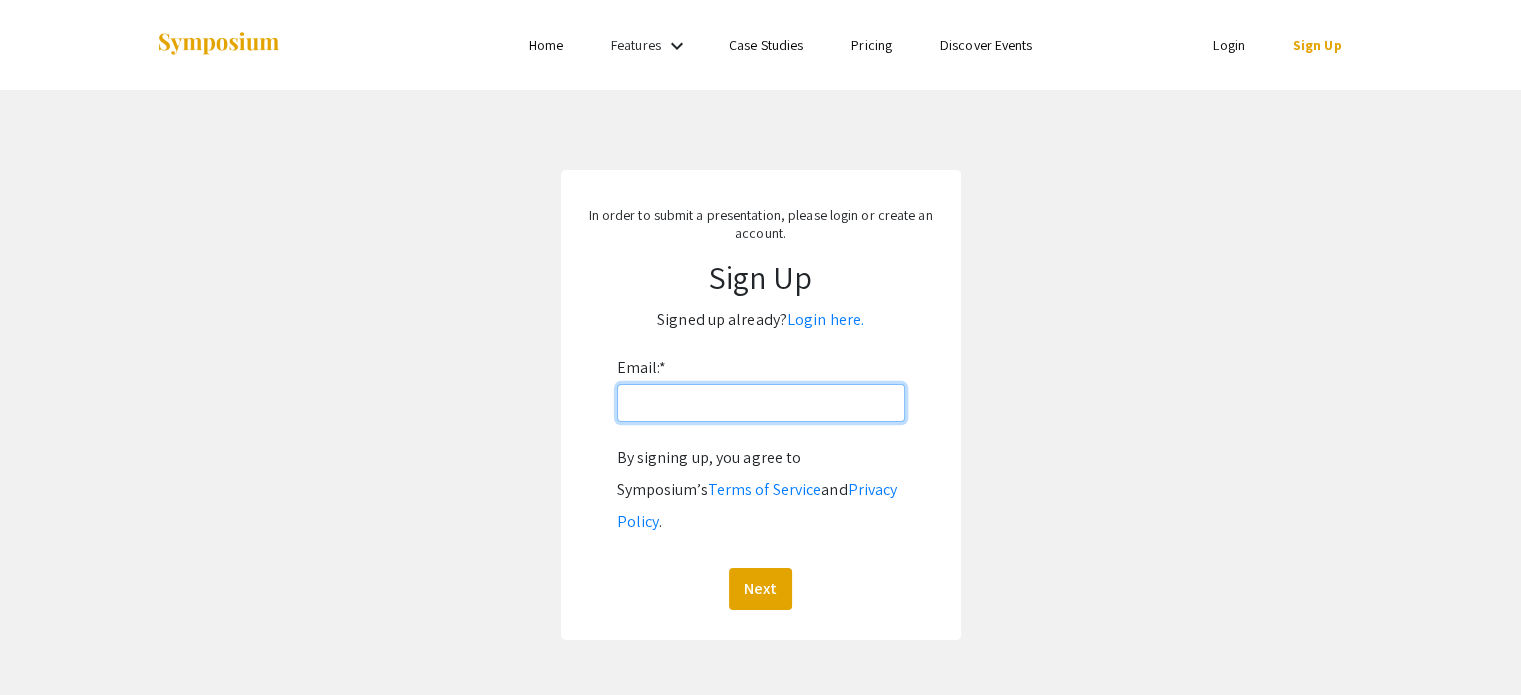 click on "Email:  *" at bounding box center [761, 403] 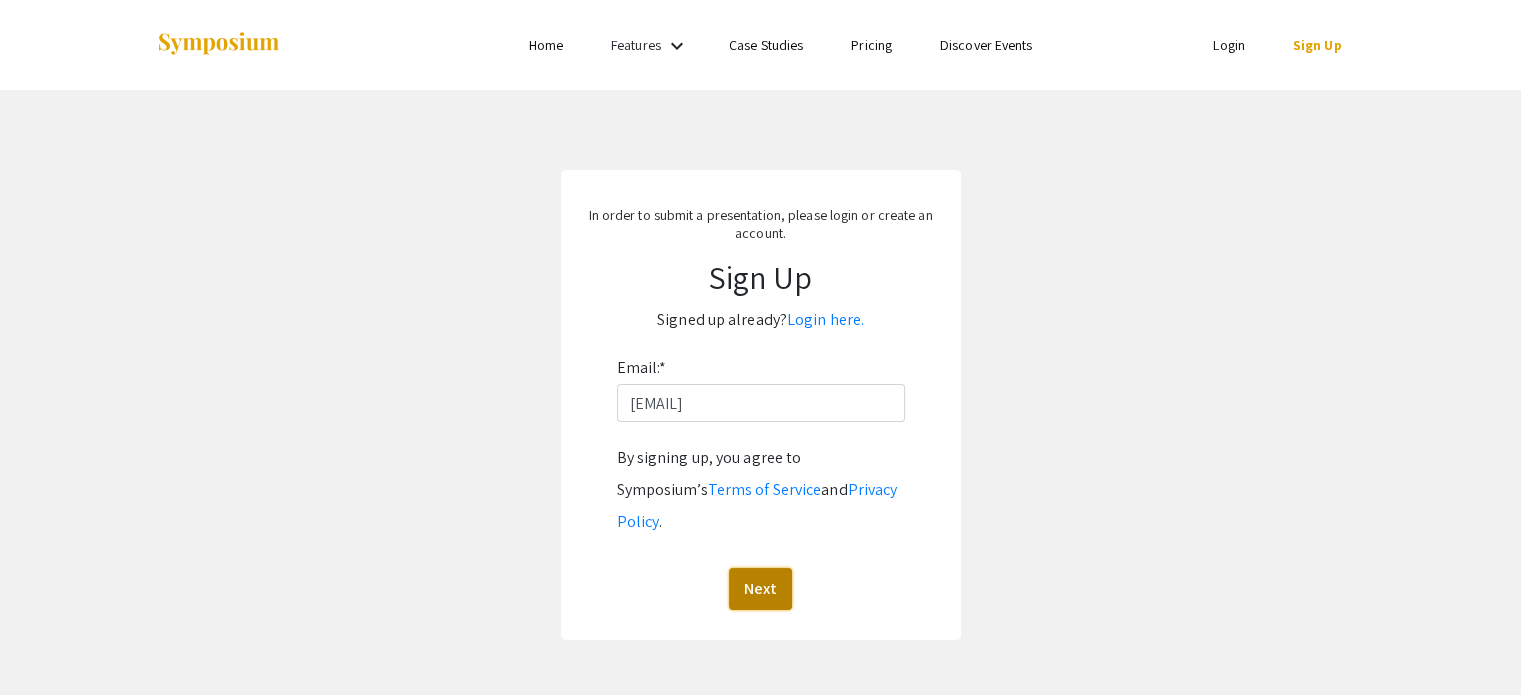 click on "Next" 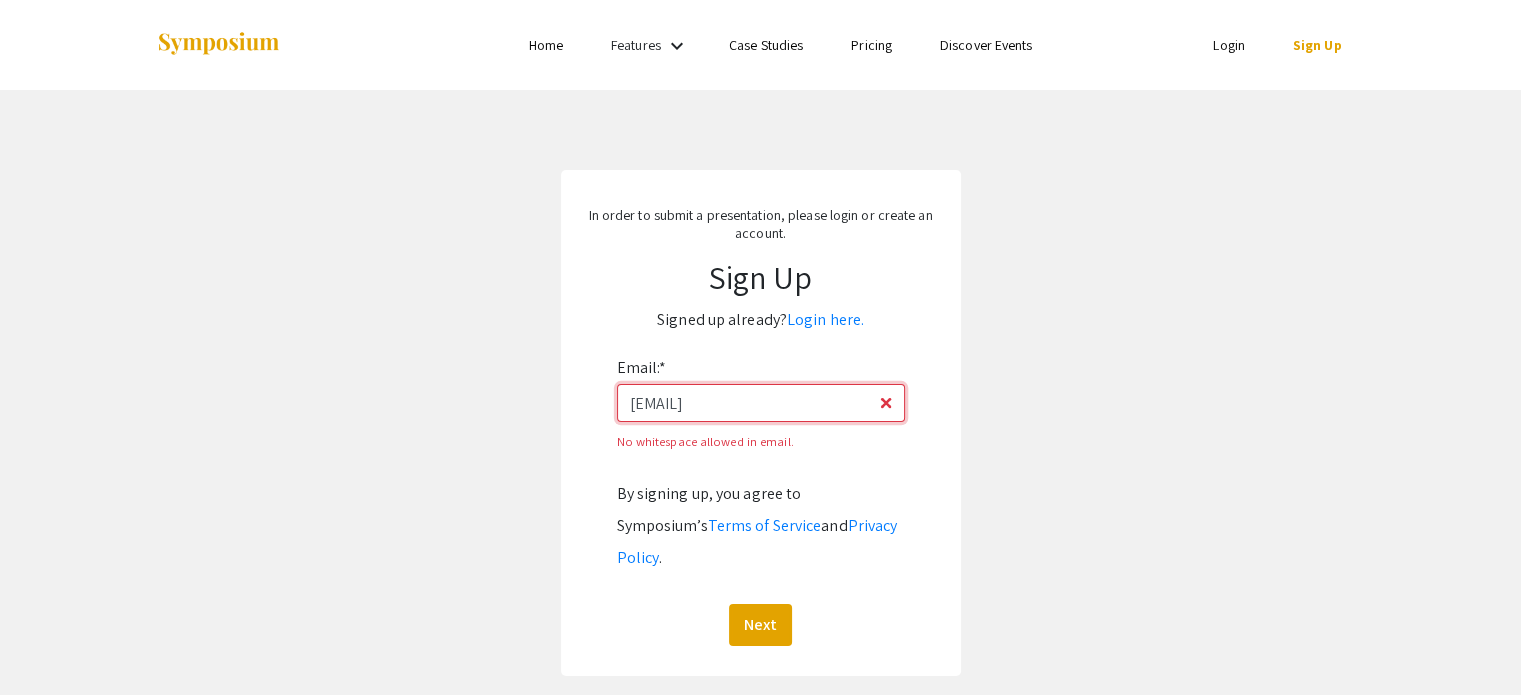 click on "podayandayan@national-u.edu.ph" at bounding box center [761, 403] 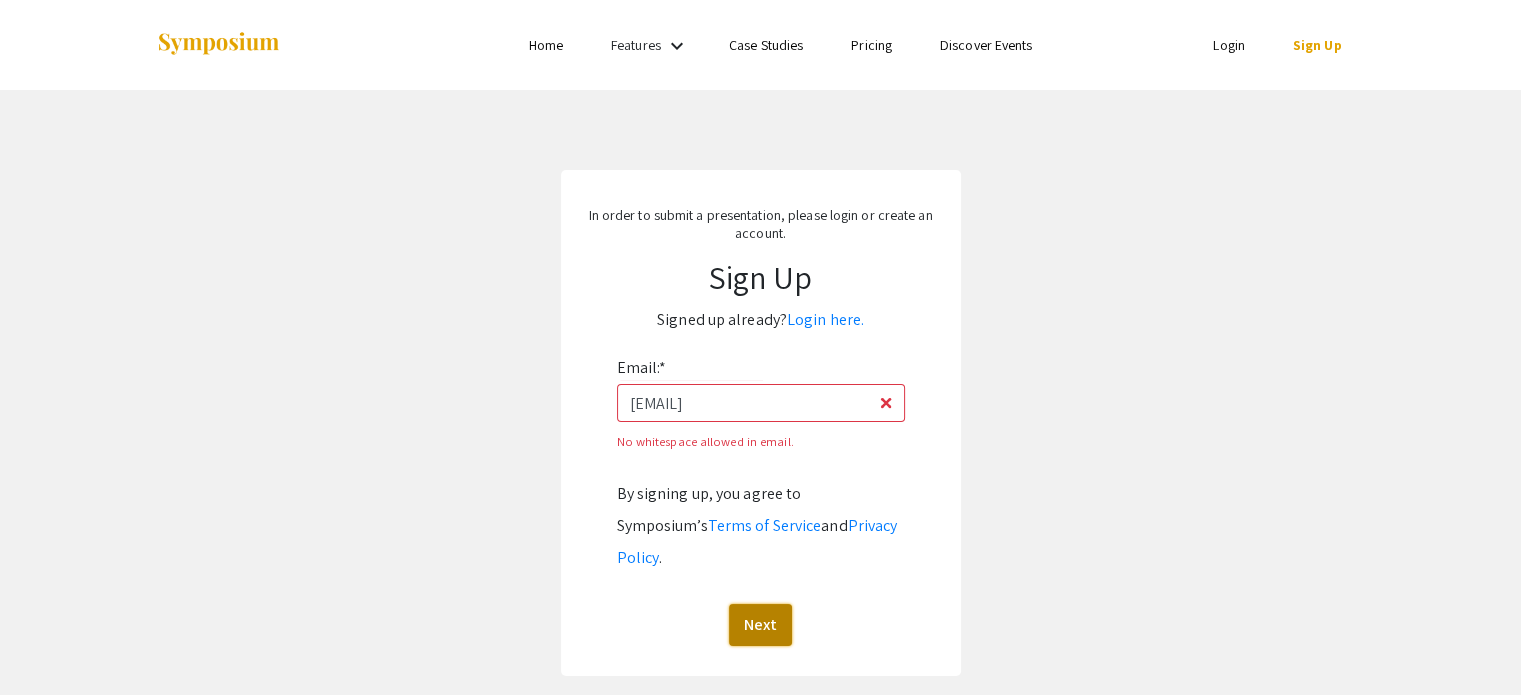 click on "Next" 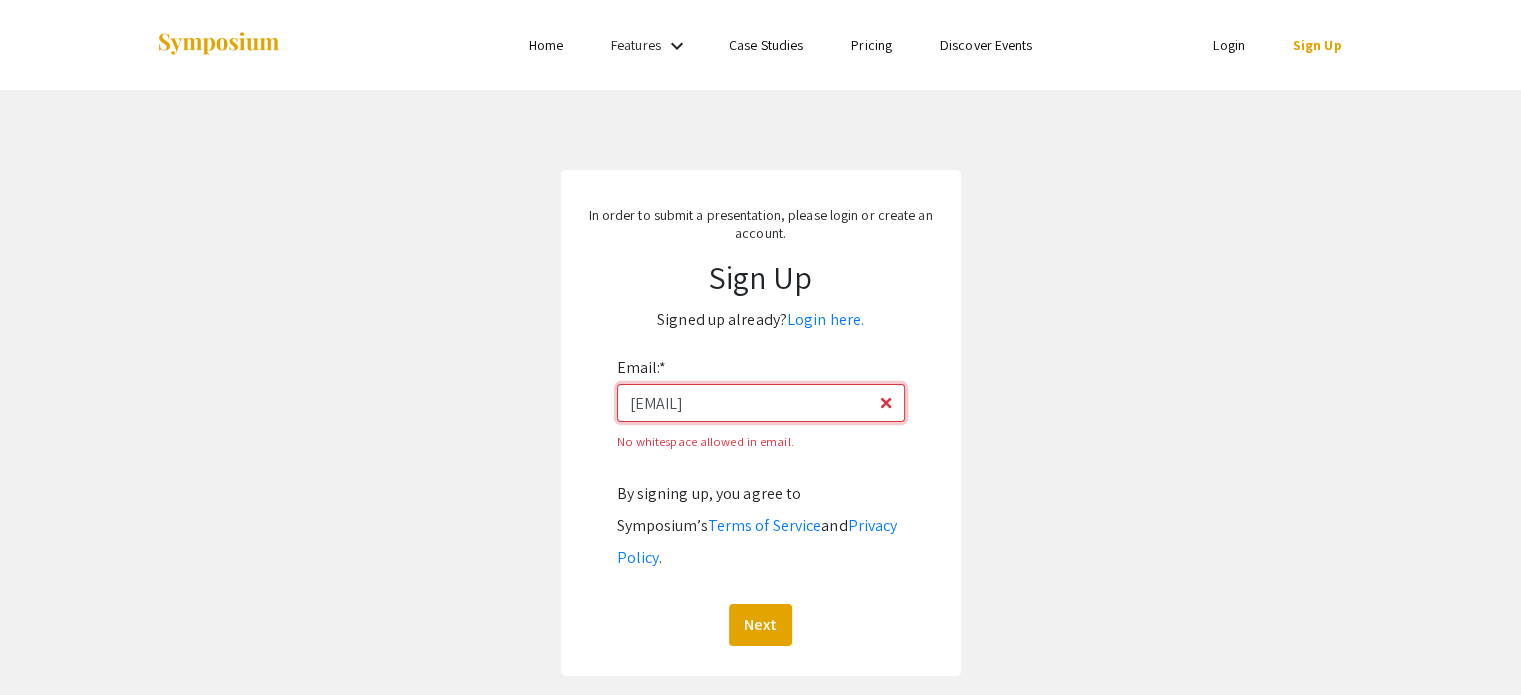 click on "[USERNAME]@[EXAMPLE.COM]" at bounding box center [761, 403] 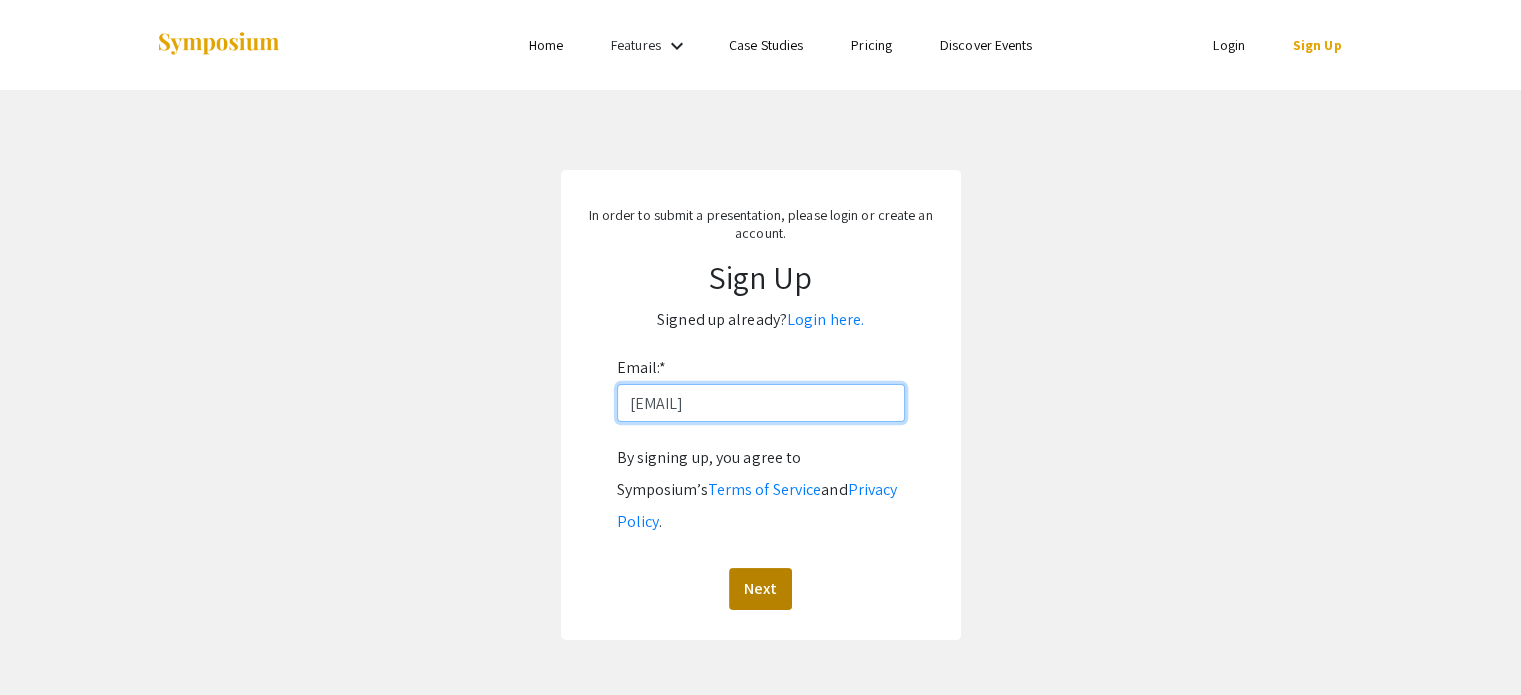 type on "[USERNAME]@[EXAMPLE.COM]" 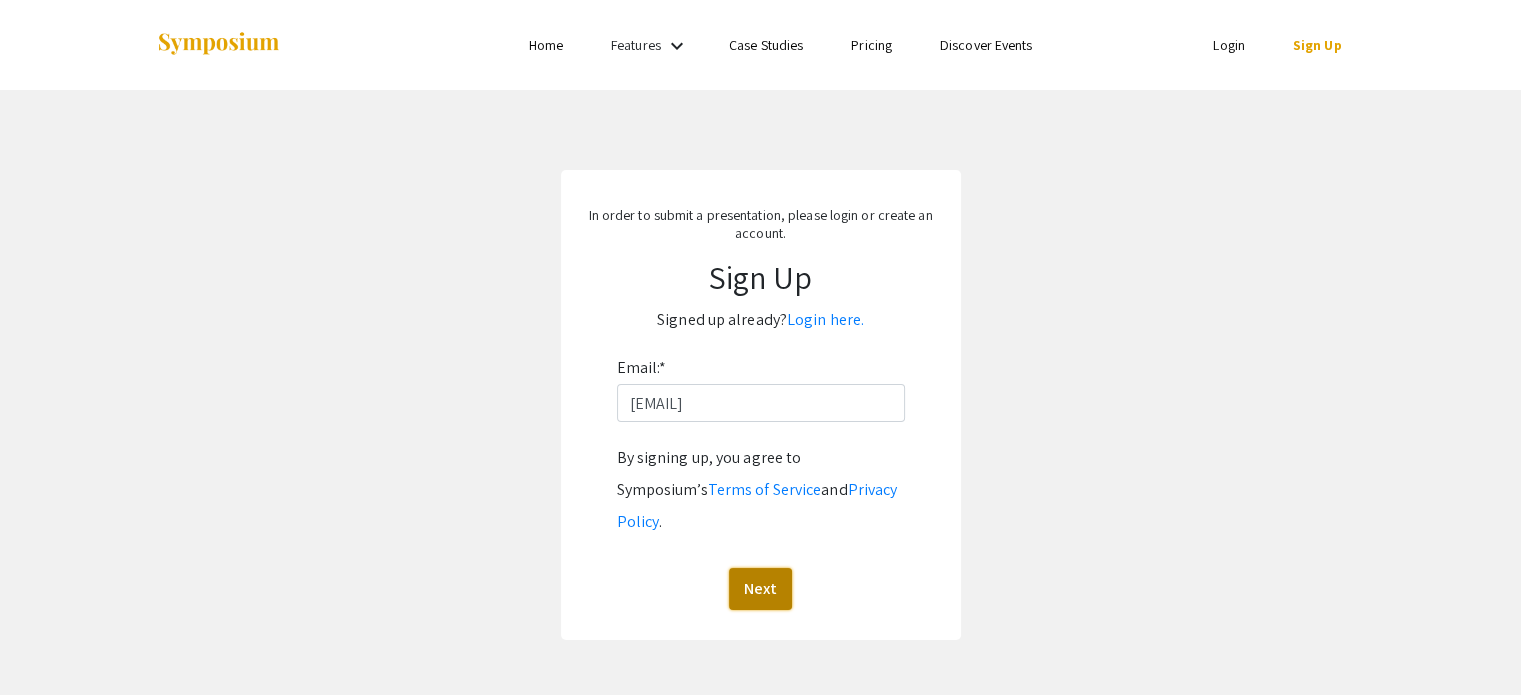 click on "Next" 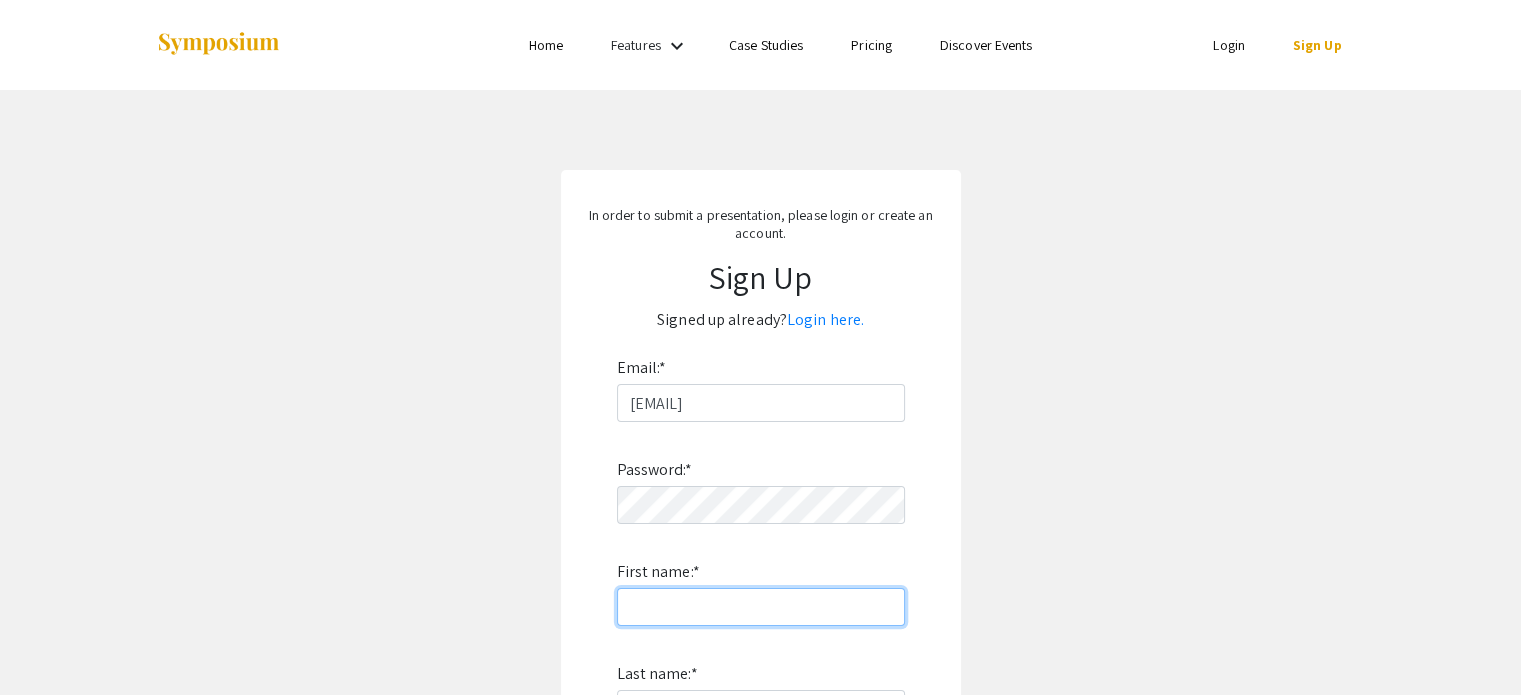 click on "First name:  *" at bounding box center [761, 607] 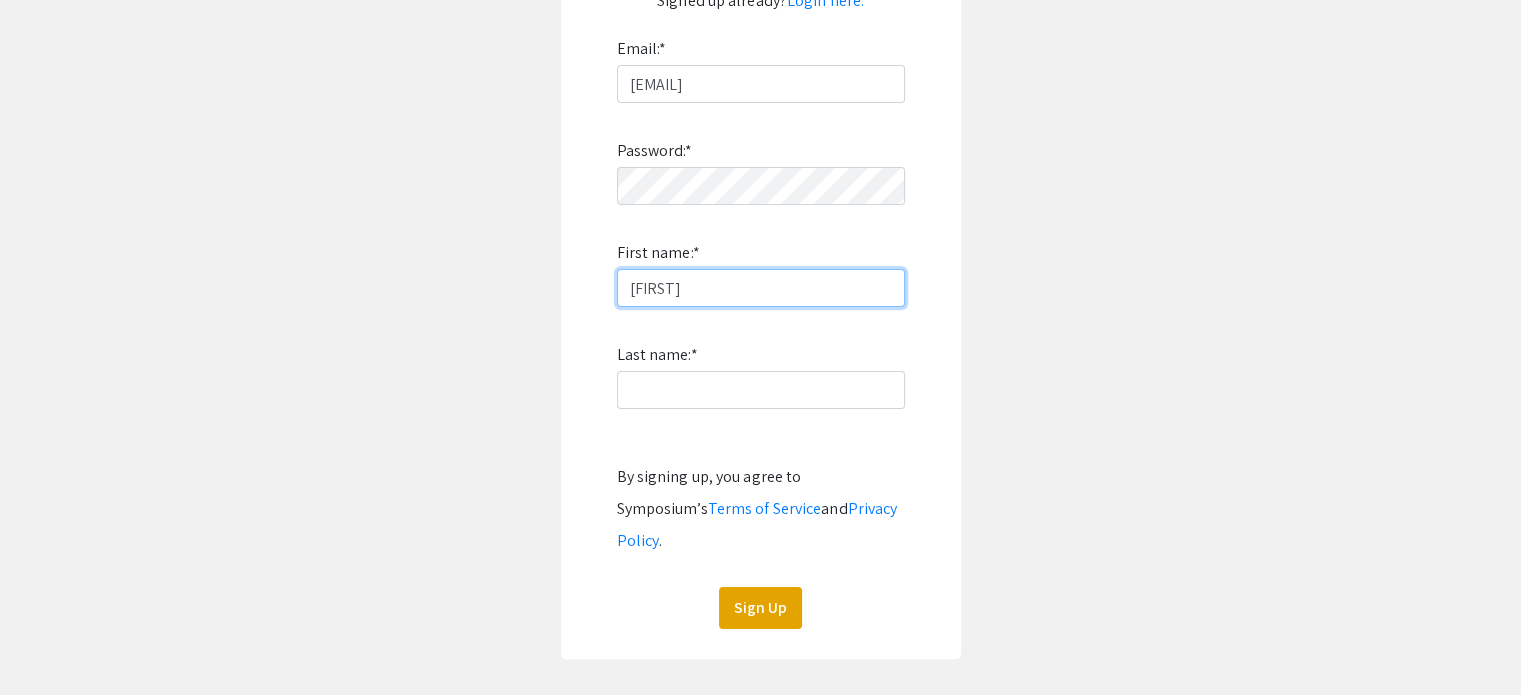 scroll, scrollTop: 324, scrollLeft: 0, axis: vertical 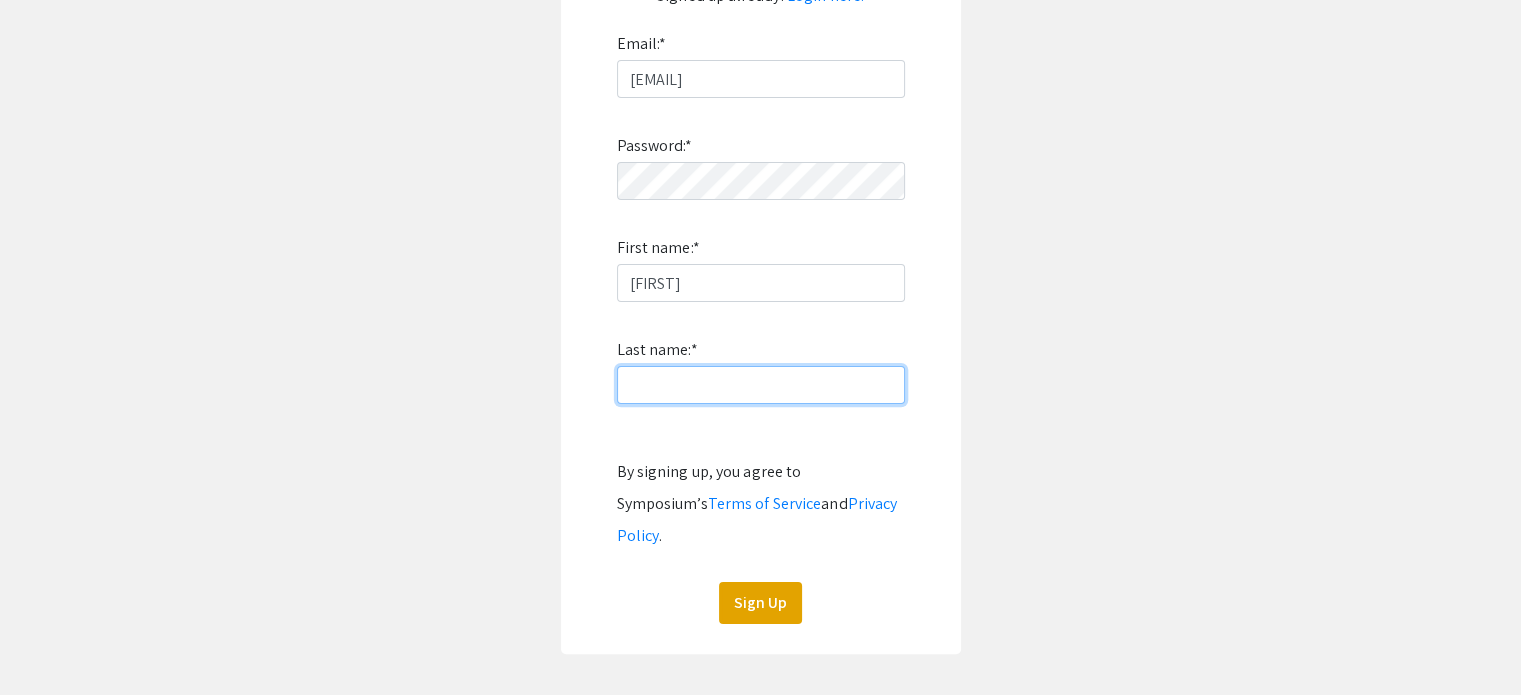 click on "Last name:  *" at bounding box center [761, 385] 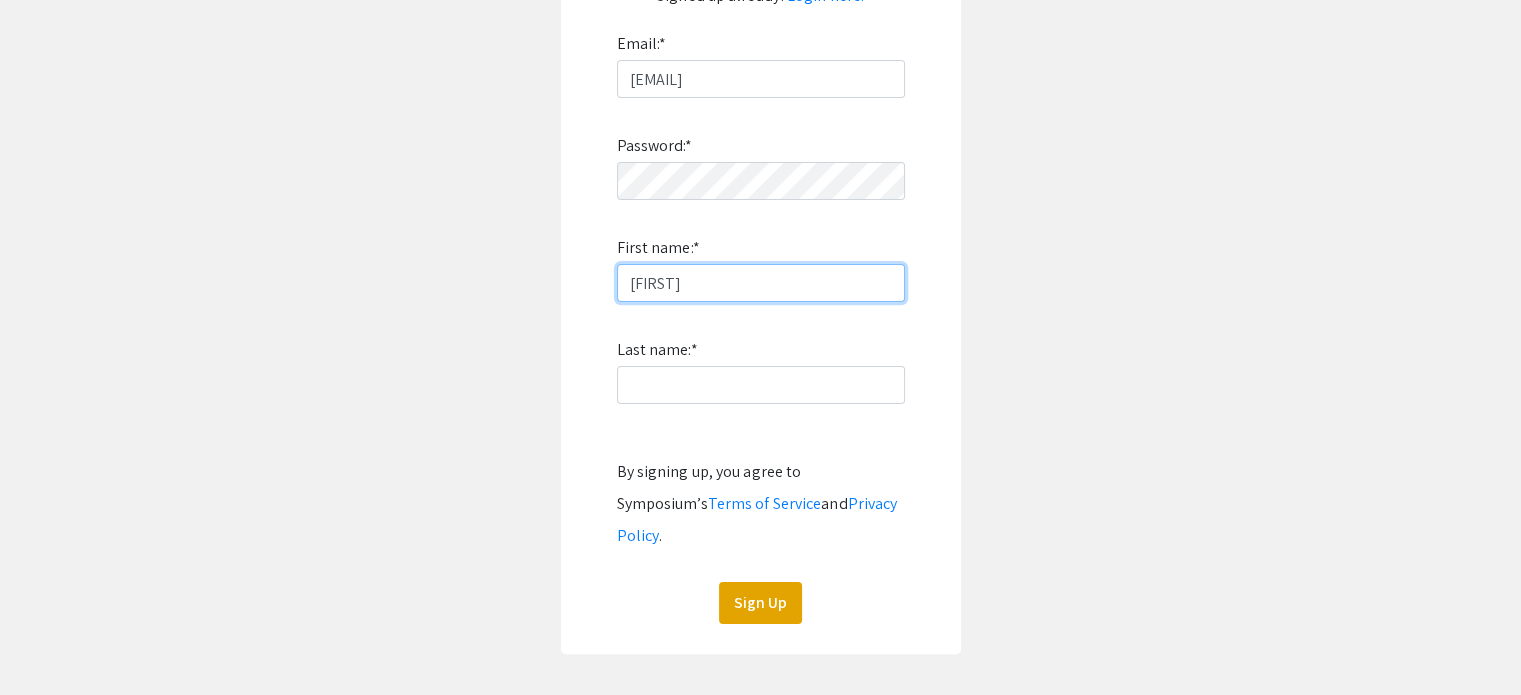 click on "Juanita143" at bounding box center (761, 283) 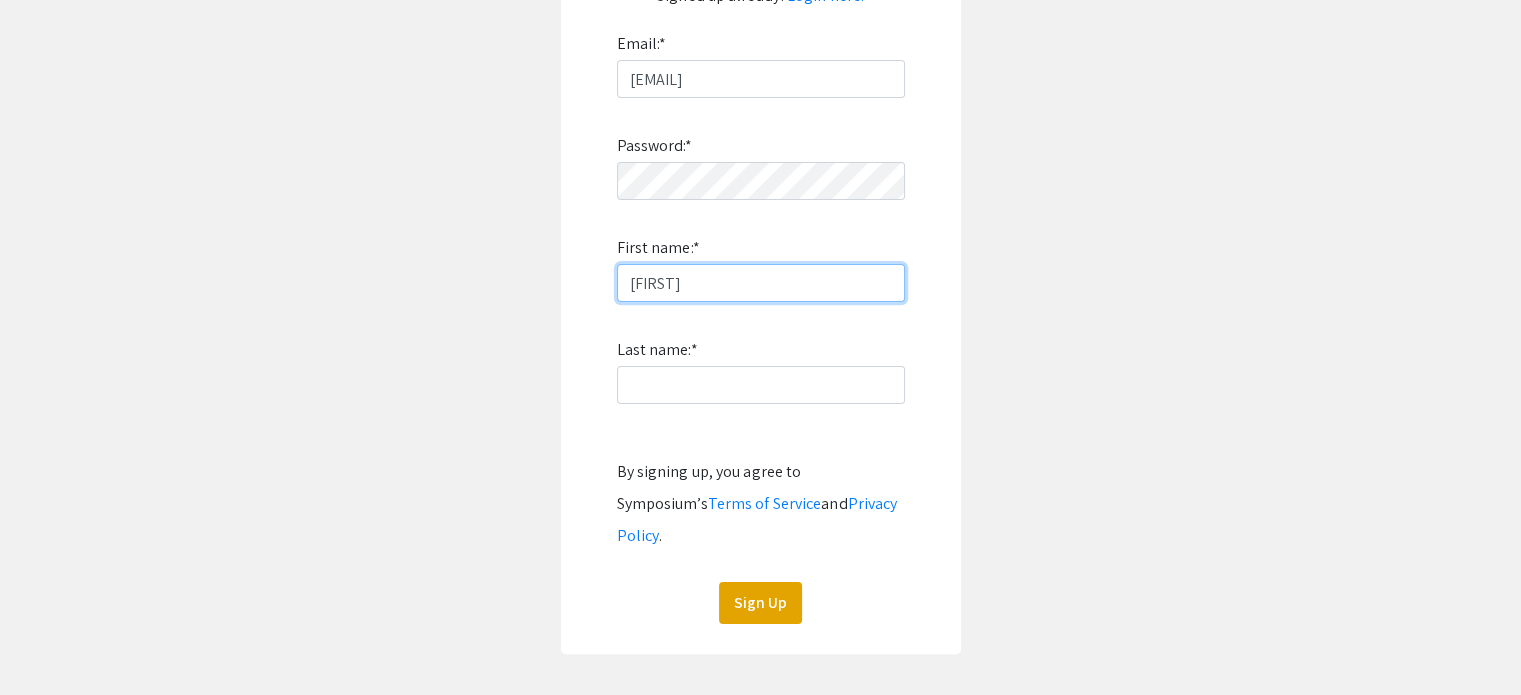 type on "[FIRST]" 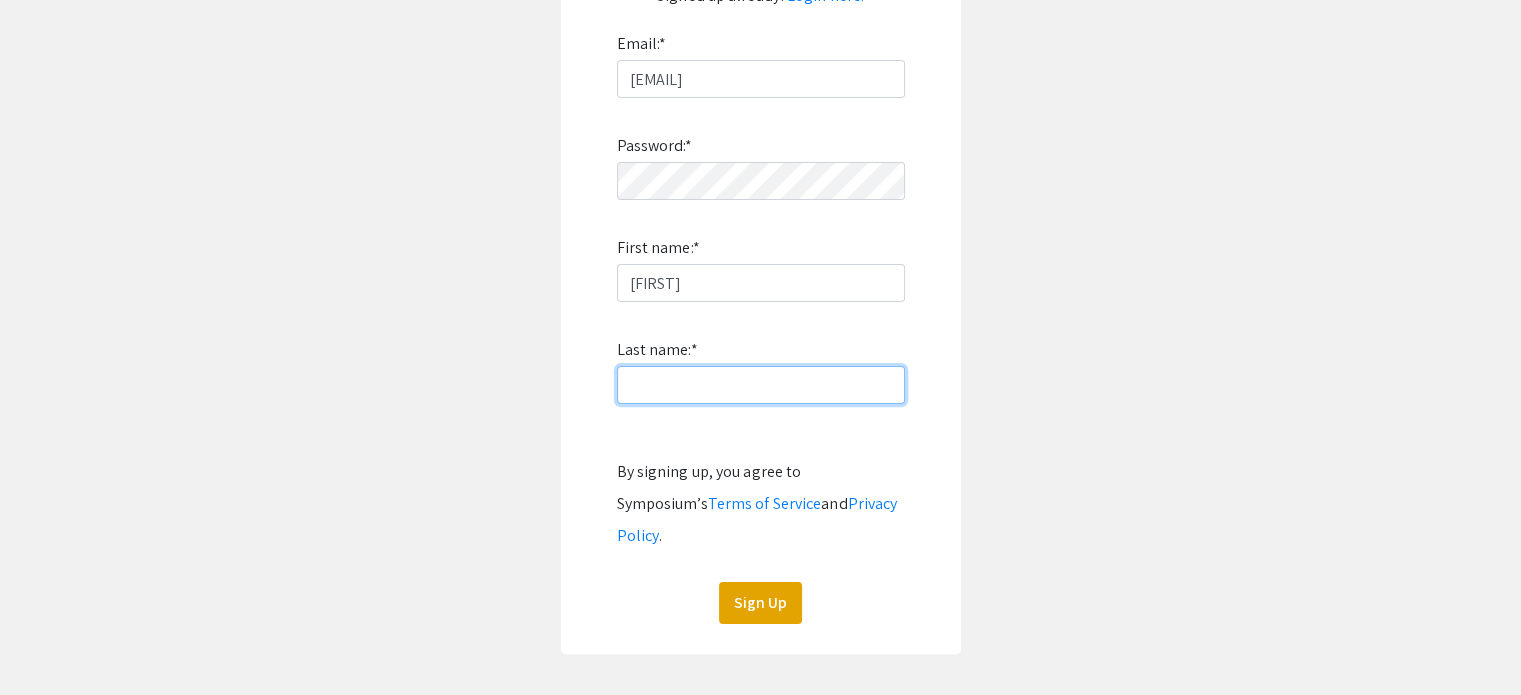 click on "Last name:  *" at bounding box center (761, 385) 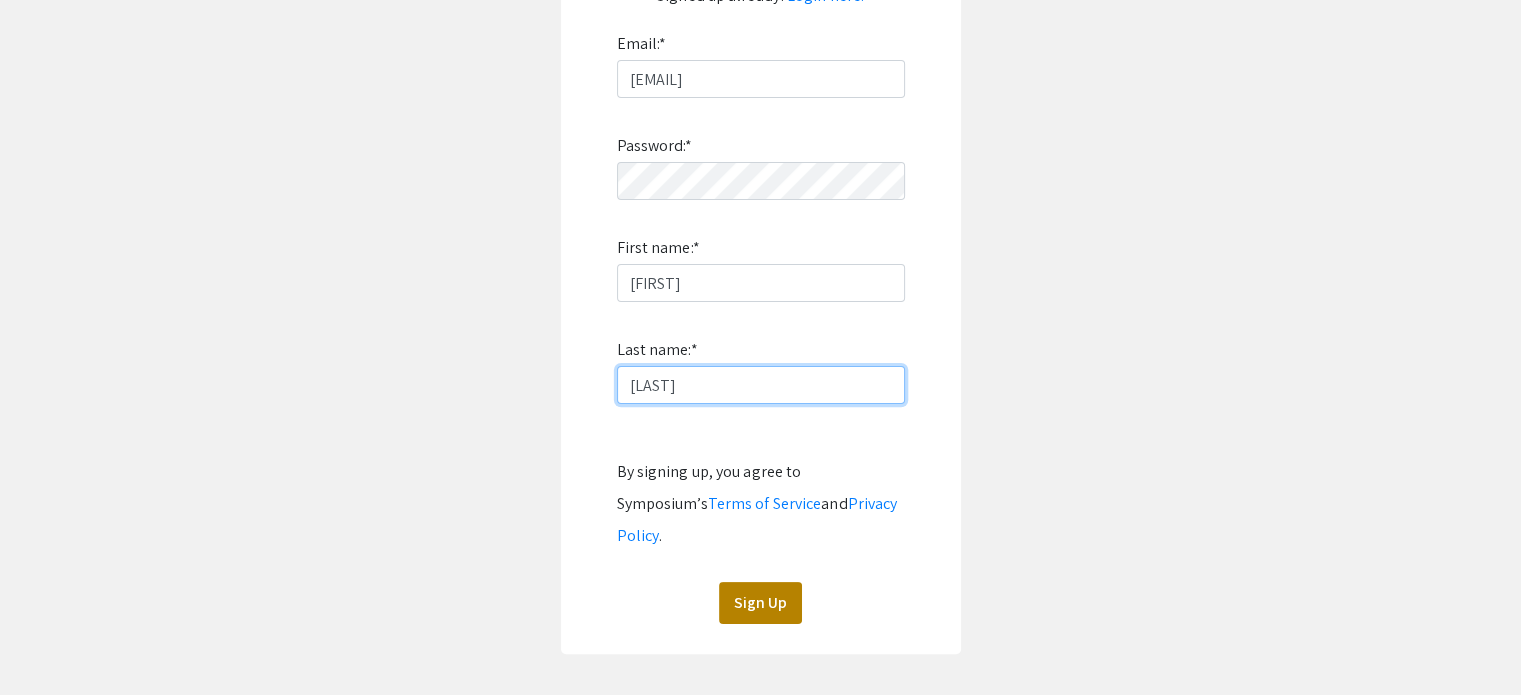 type on "[LAST]" 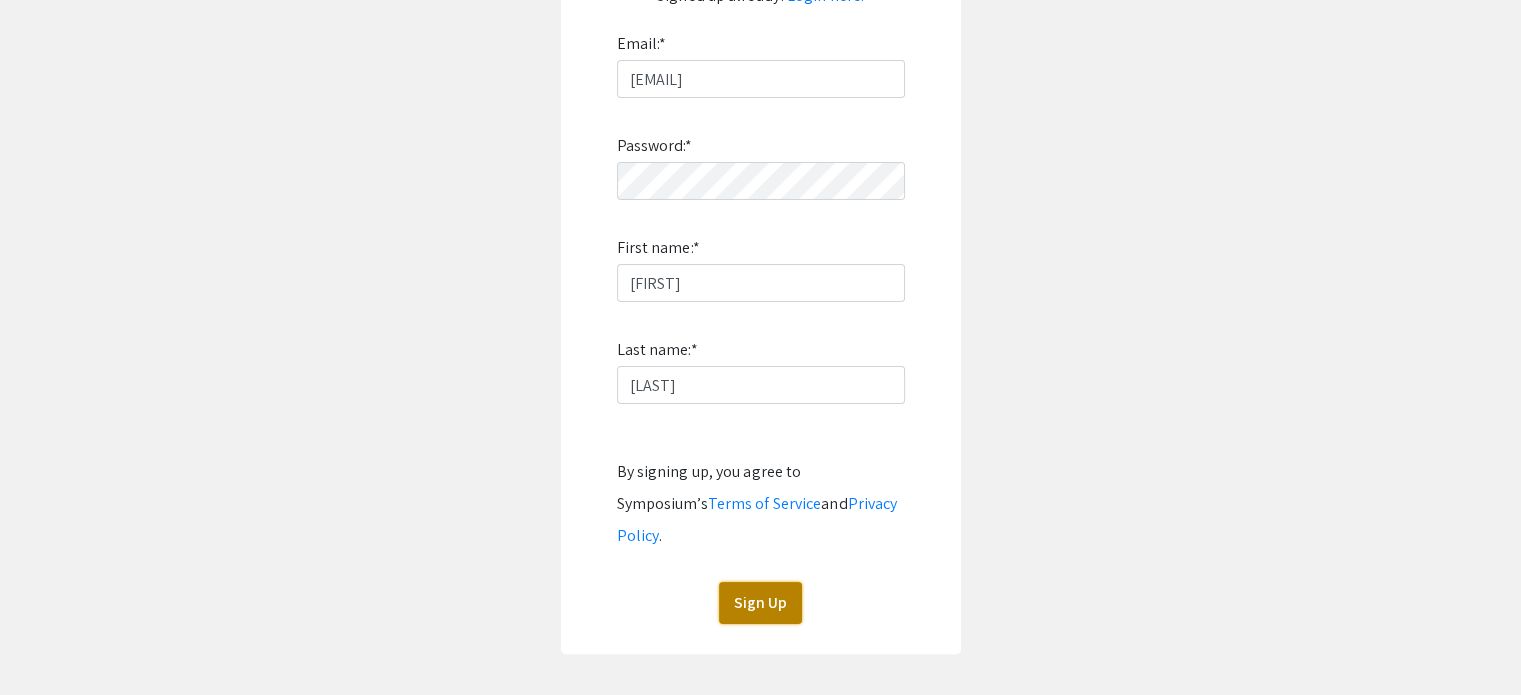 click on "Sign Up" 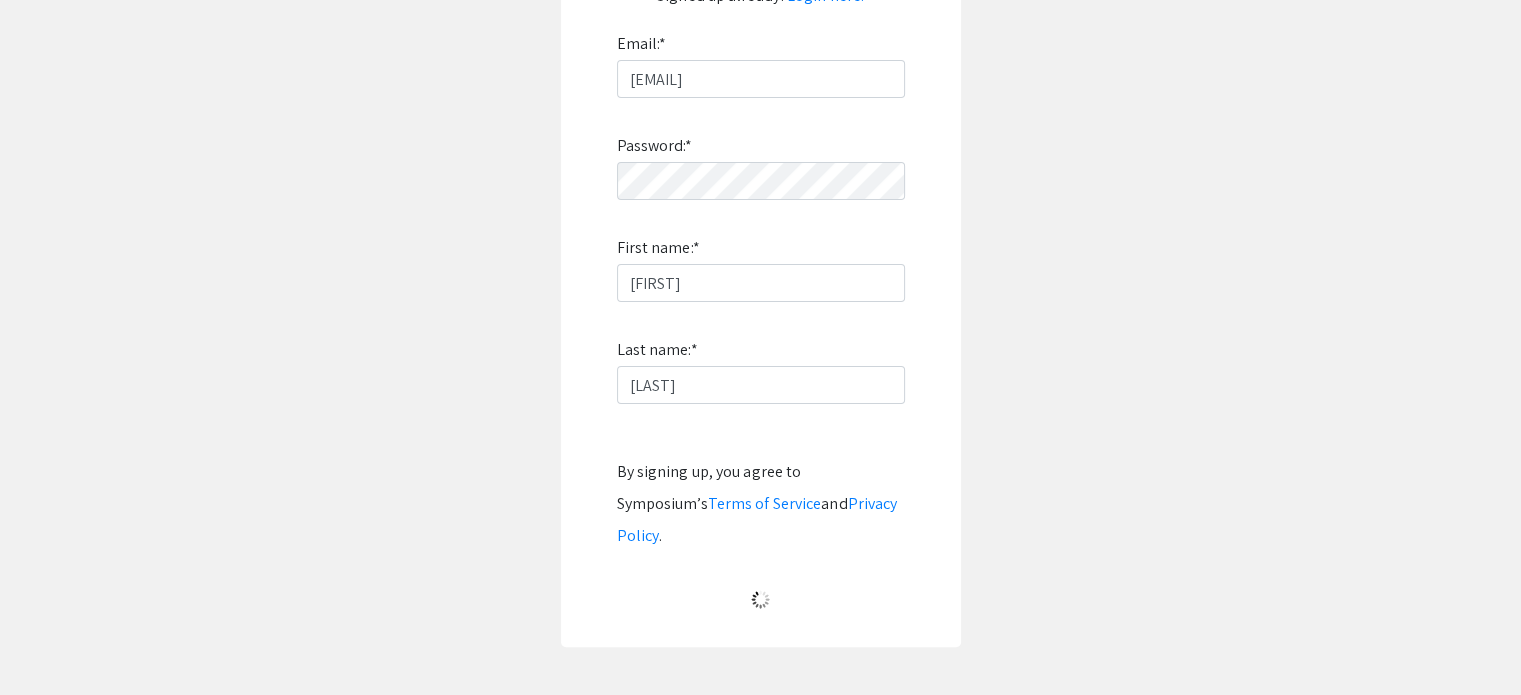 scroll, scrollTop: 54, scrollLeft: 0, axis: vertical 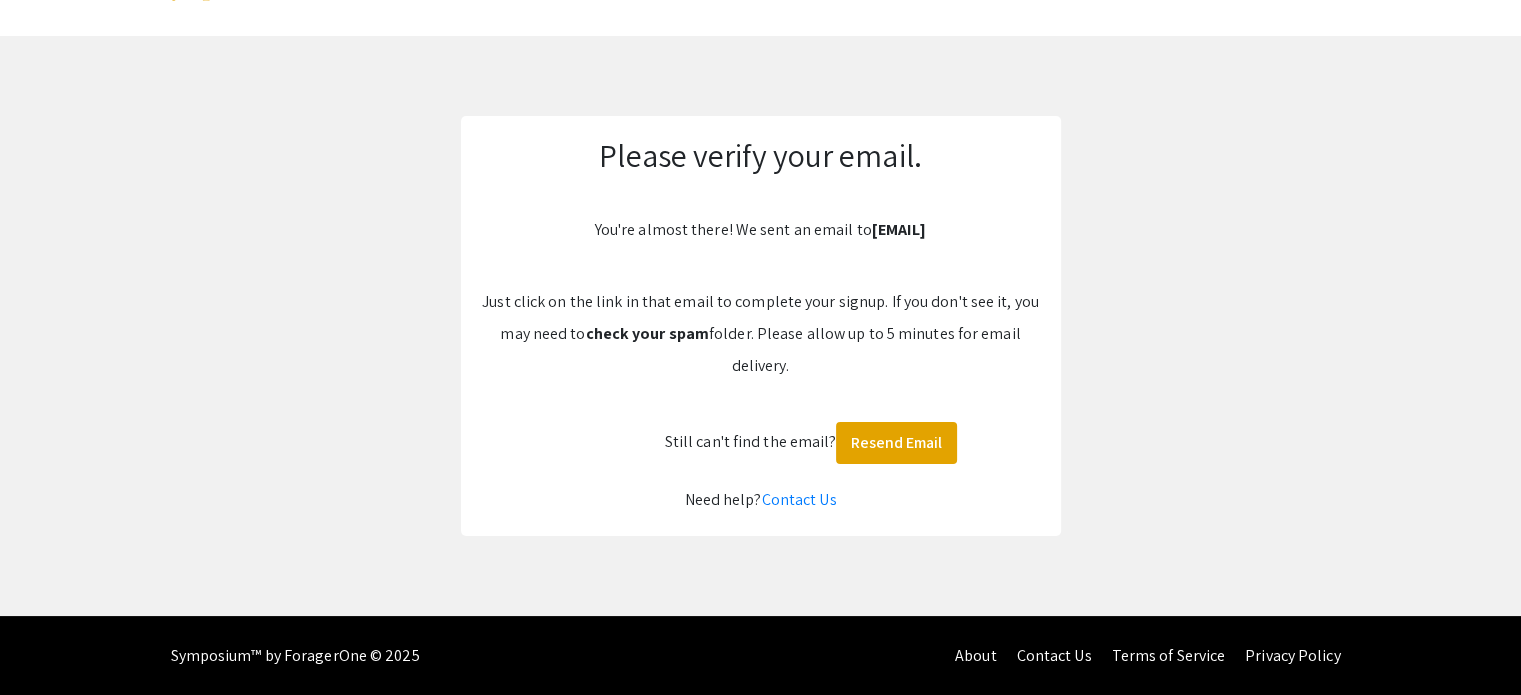 click on "Skip navigation  Home Features keyboard_arrow_down Case Studies Pricing Discover Events Login Sign Up Please verify your email.  You're almost there! We sent an email to  podayandayan@national-u.edu.ph  Just click on the link in that email to complete your signup. If you don't see it, you may need to  check your spam  folder. Please allow up to 5 minutes for email delivery.   Still can't find the email?  Resend Email Need help?  Contact Us" at bounding box center [760, 281] 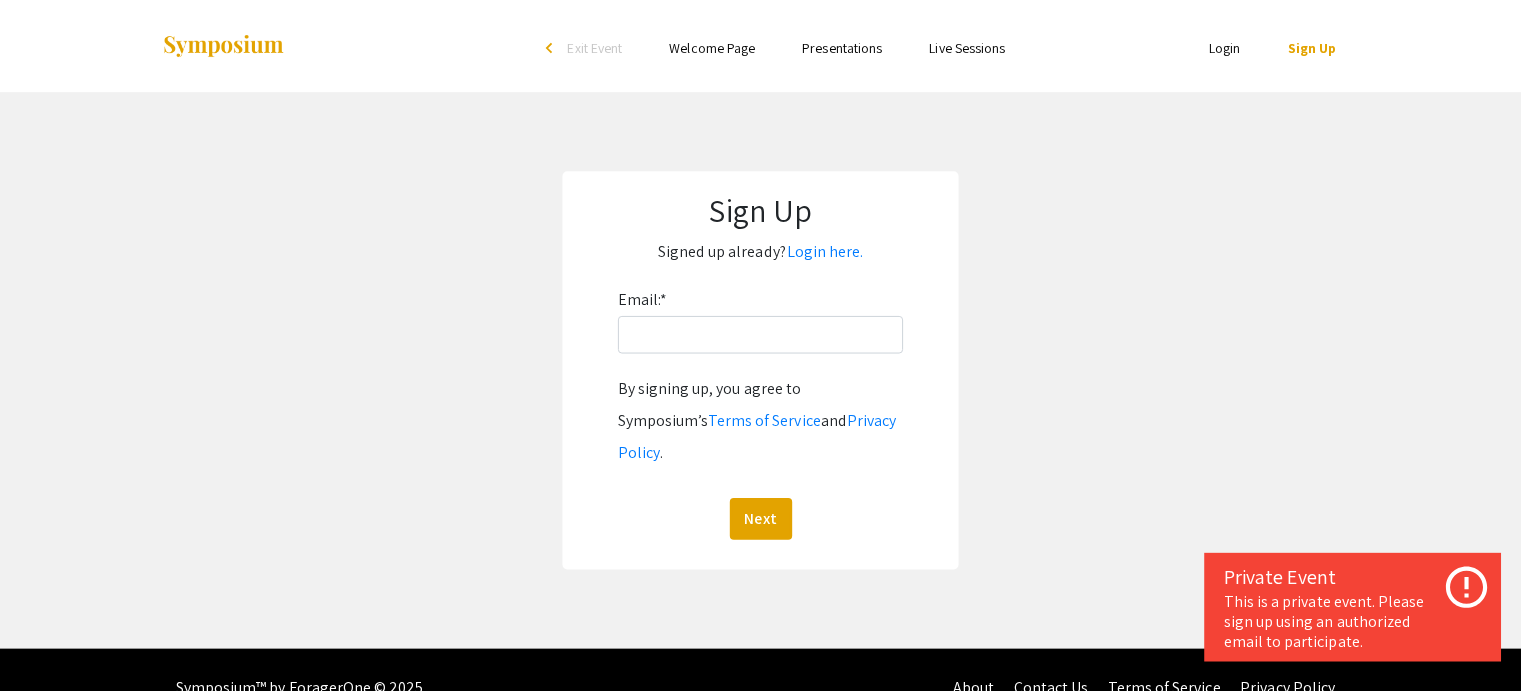 scroll, scrollTop: 0, scrollLeft: 0, axis: both 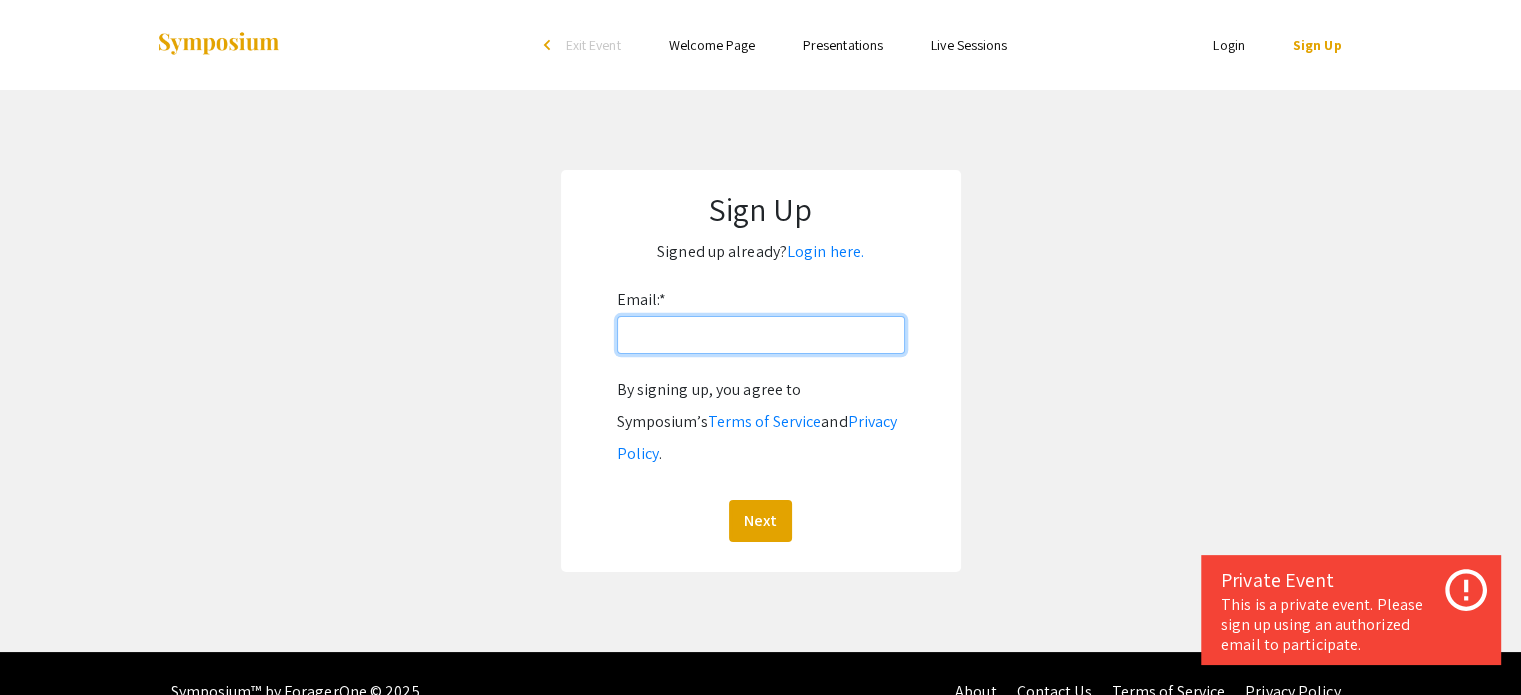 click on "Email:  *" at bounding box center (761, 335) 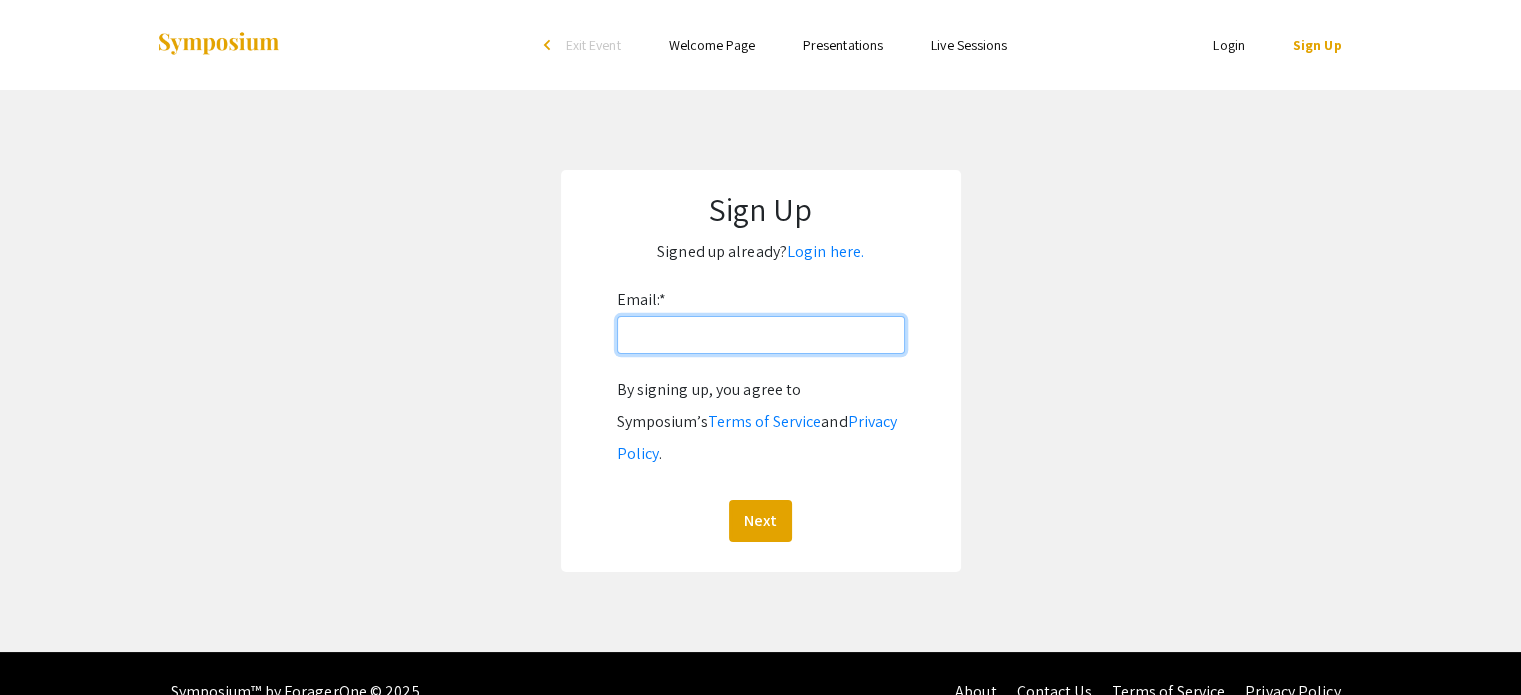 type on "[USERNAME]@[DOMAIN].edu.ph" 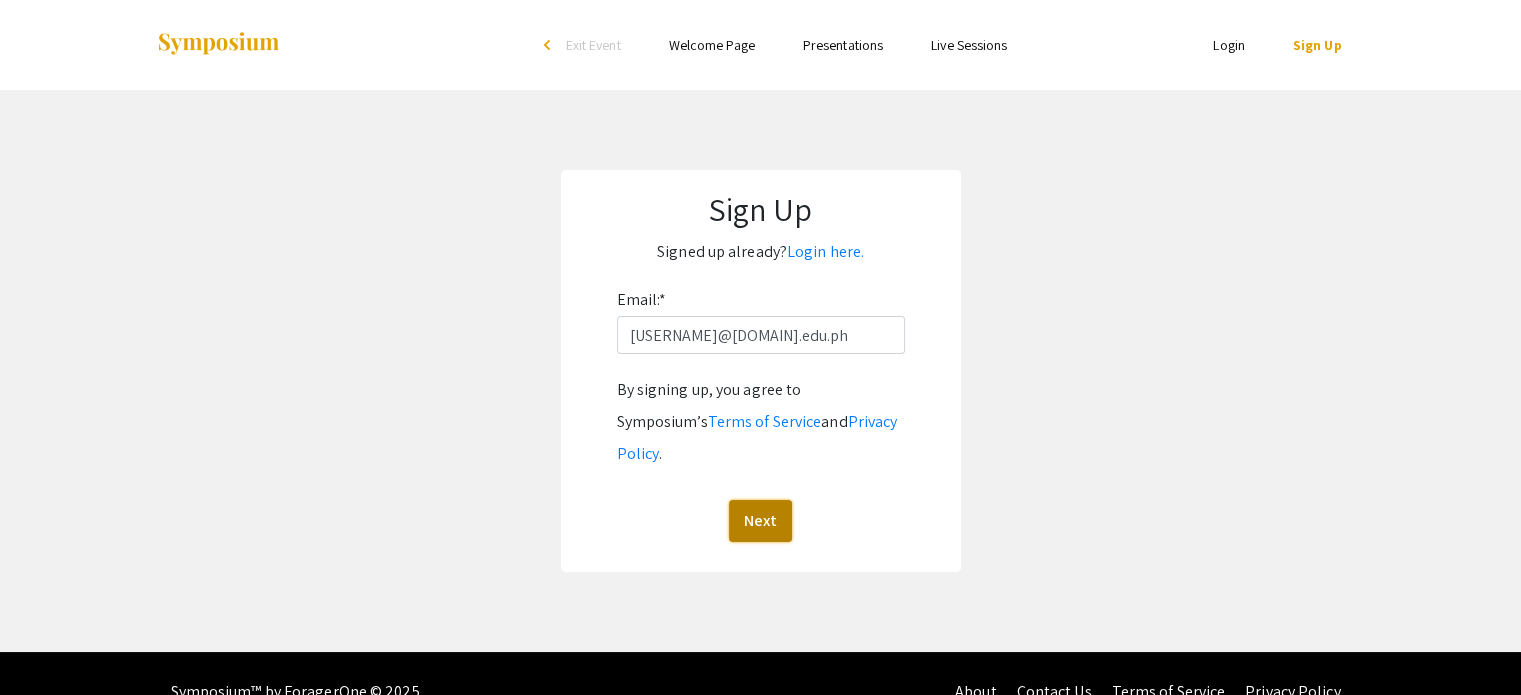 click on "Next" 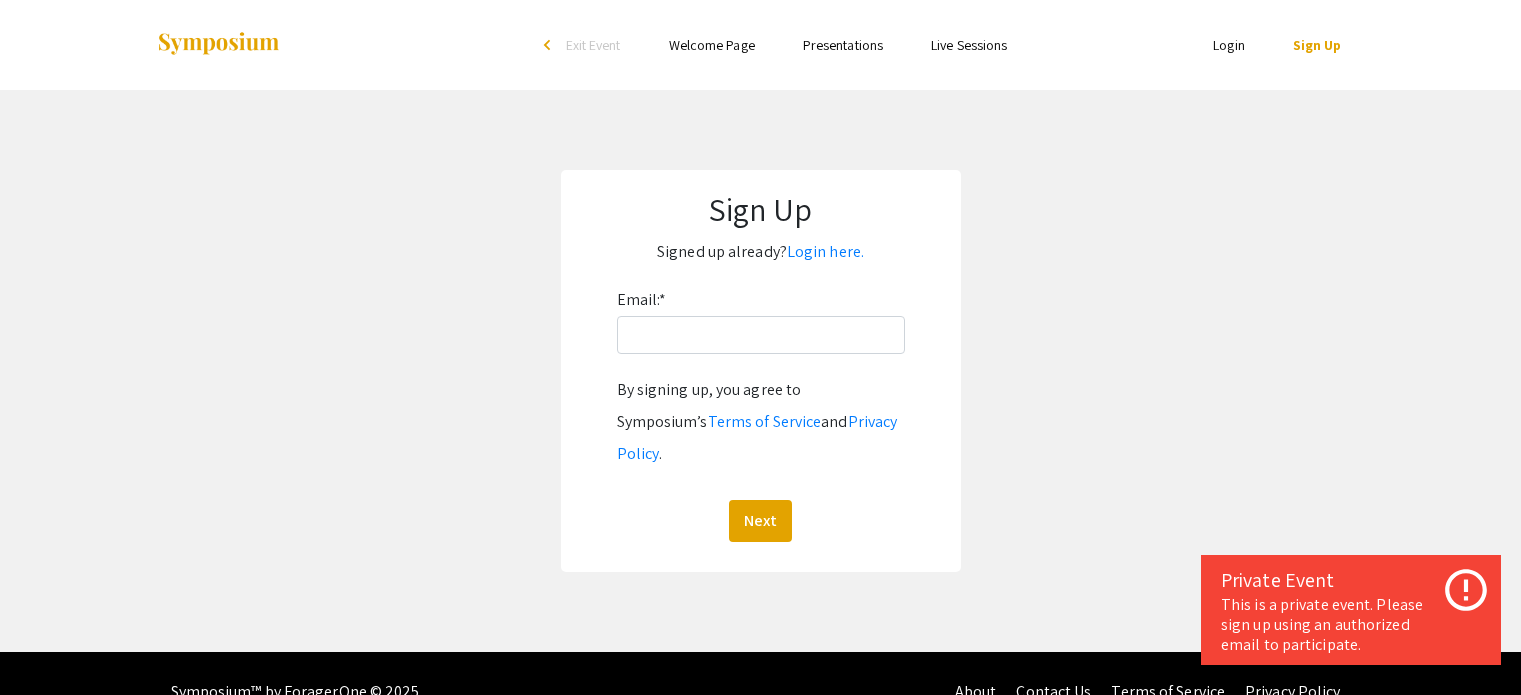 scroll, scrollTop: 0, scrollLeft: 0, axis: both 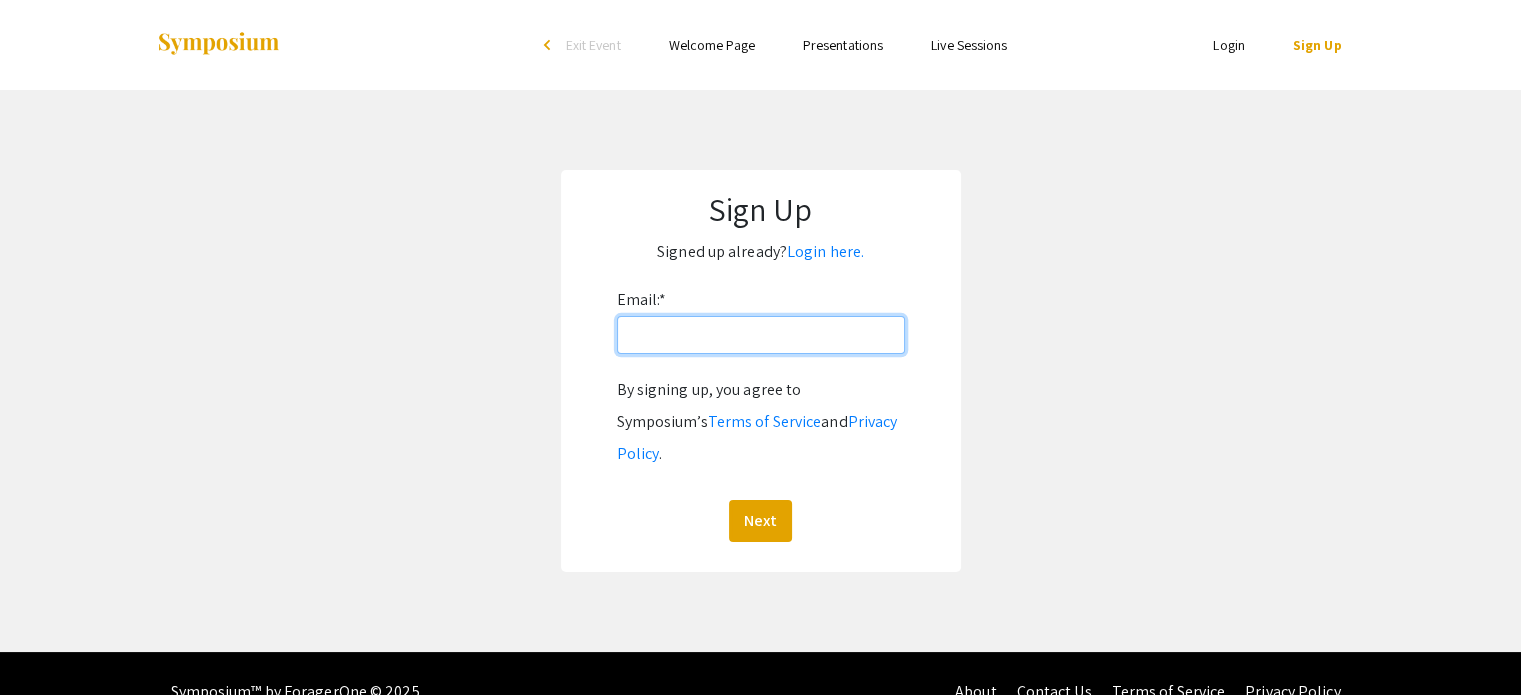 click on "Email:  *" at bounding box center [761, 335] 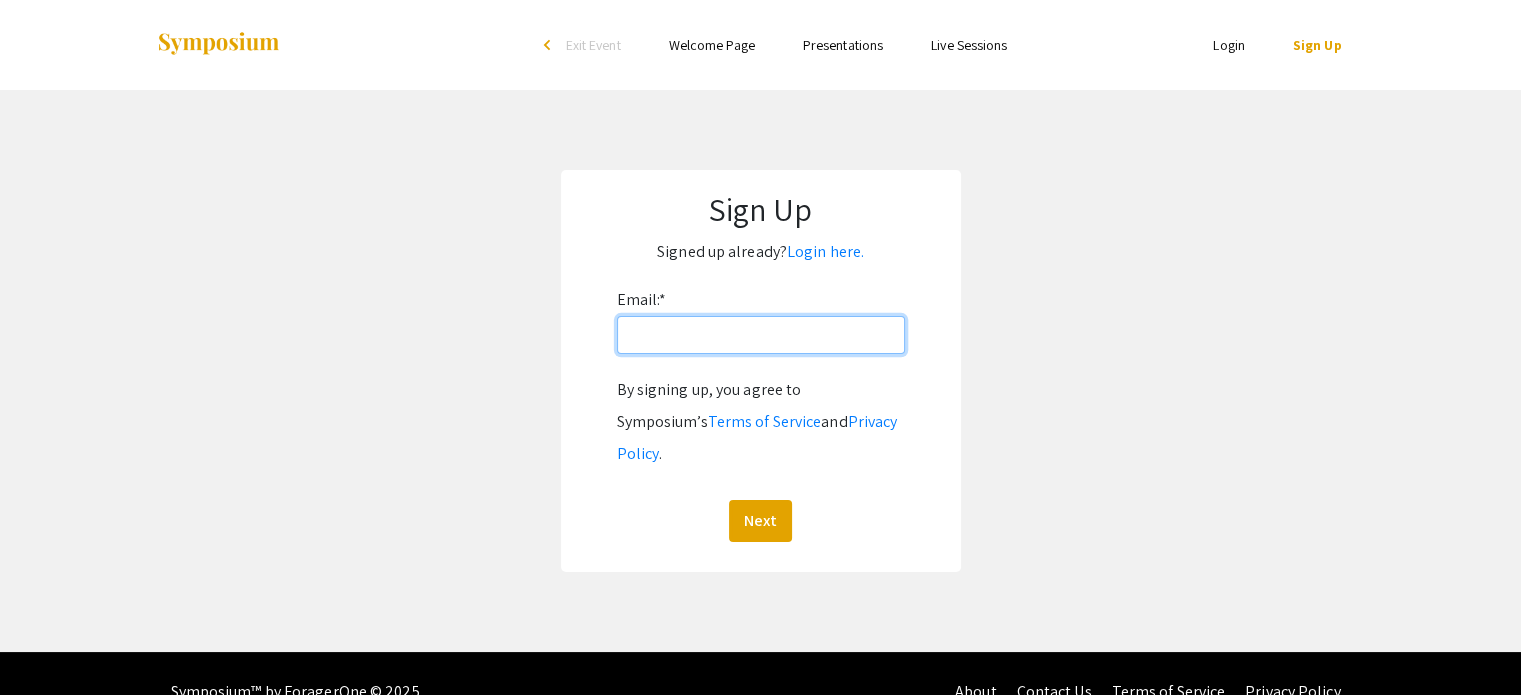 type on "podayandayan@national-u.edu.ph" 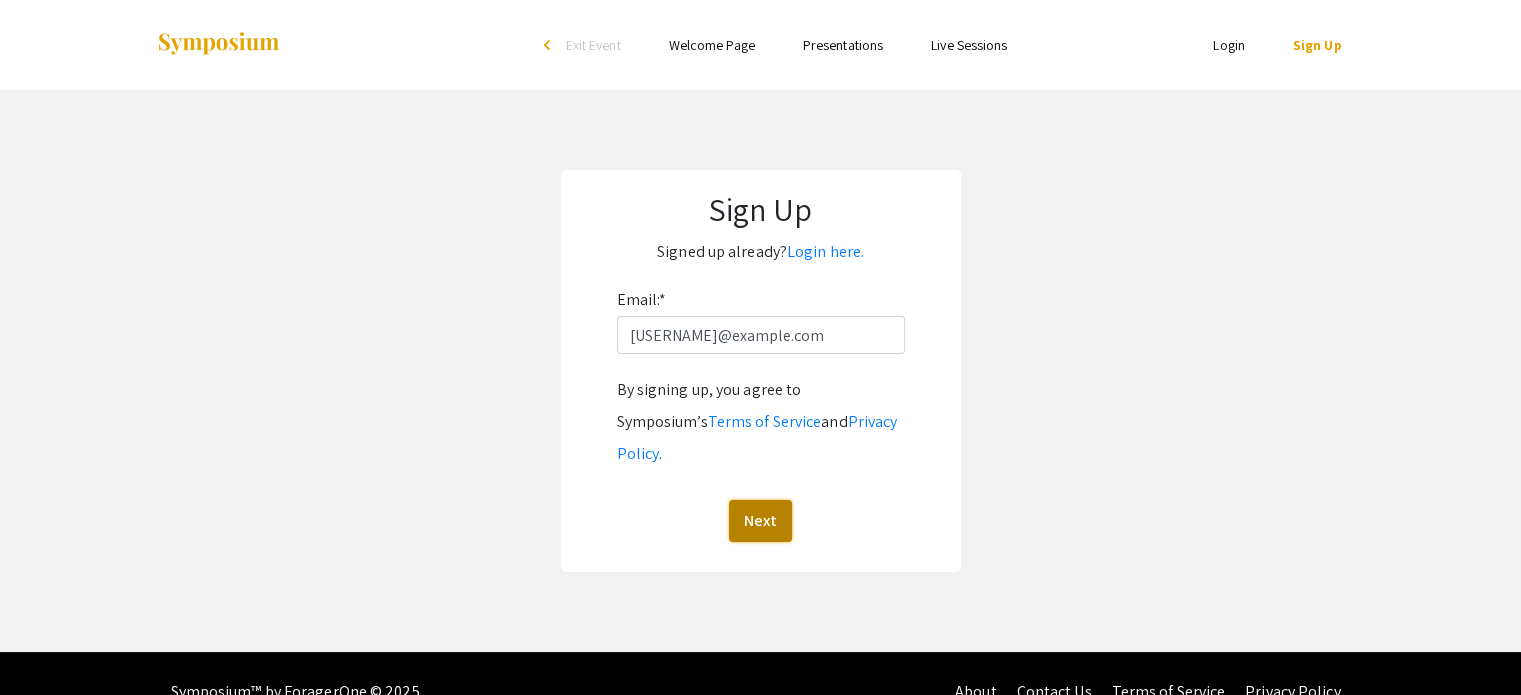 click on "Next" 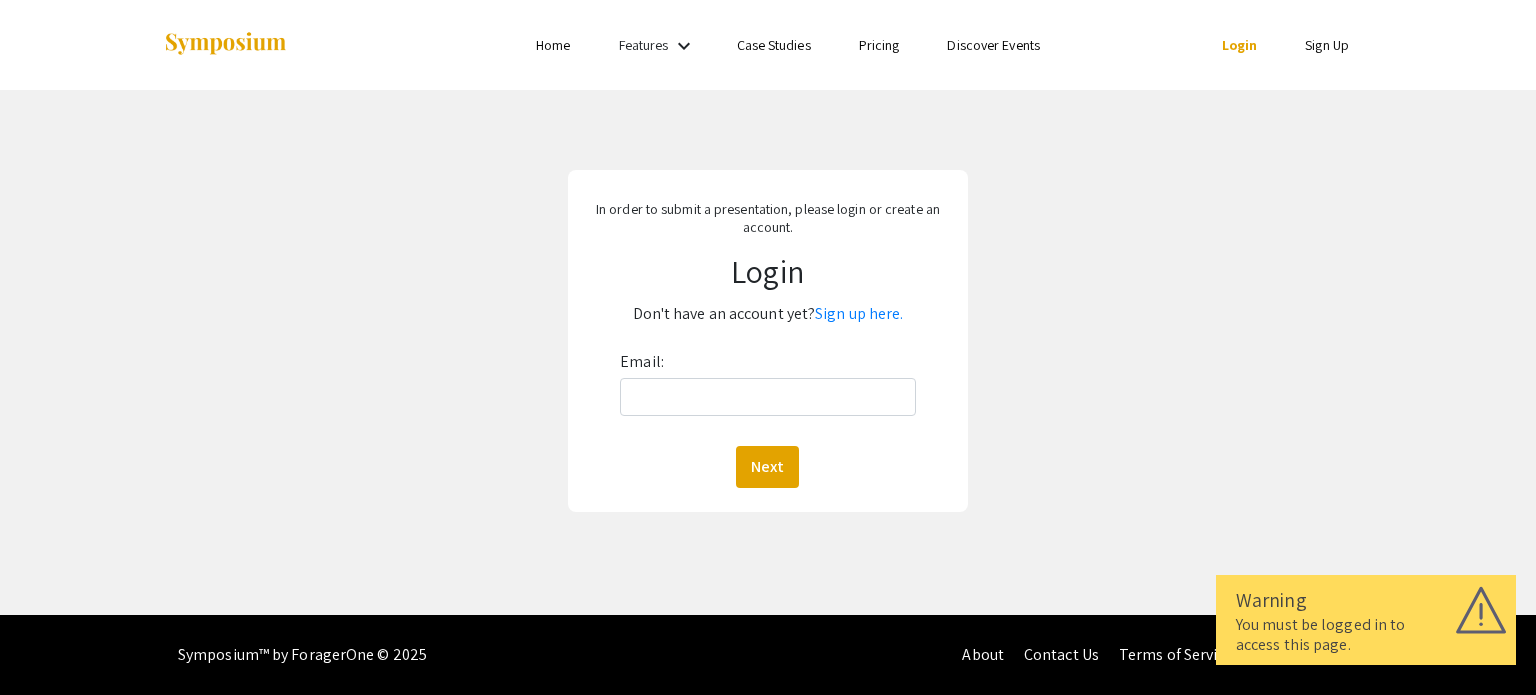 scroll, scrollTop: 0, scrollLeft: 0, axis: both 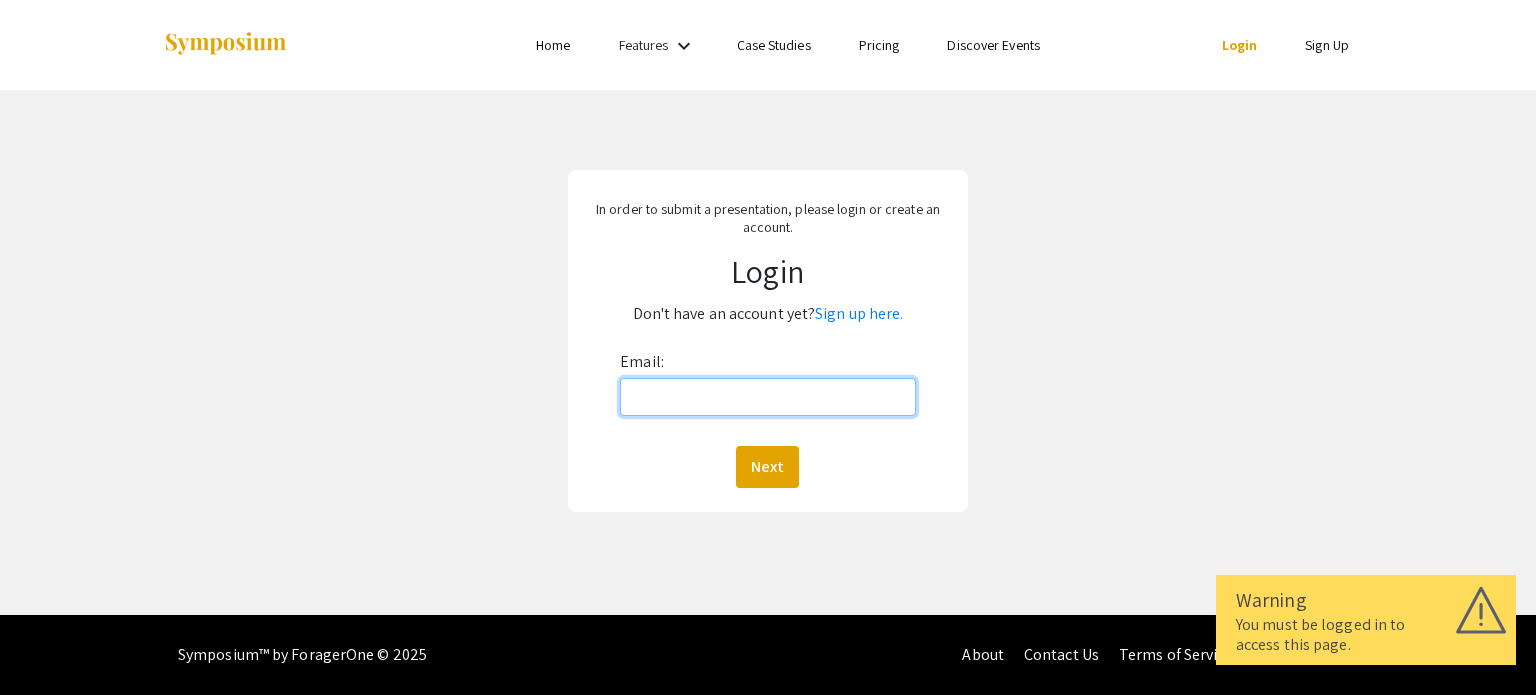 click on "Email:" at bounding box center (767, 397) 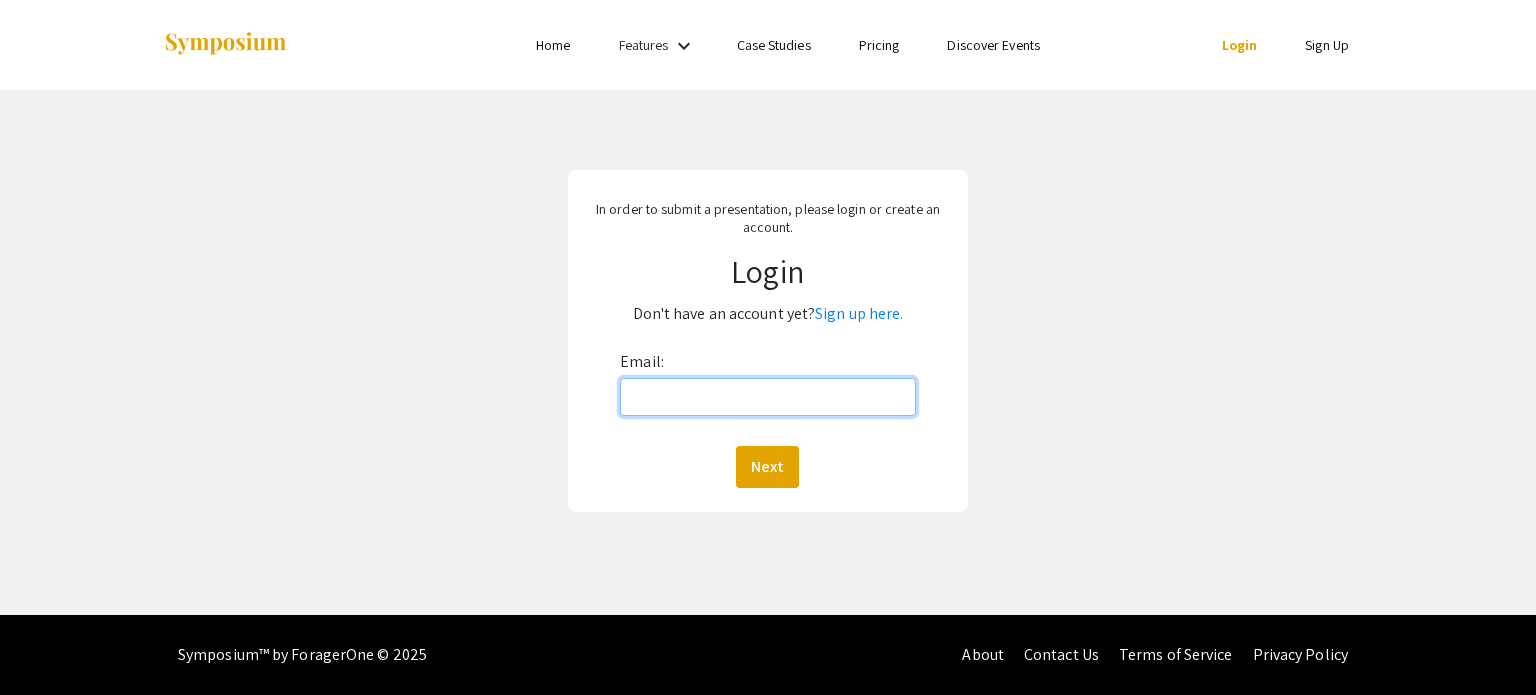 type on "[USERNAME]@[EXAMPLE.COM]" 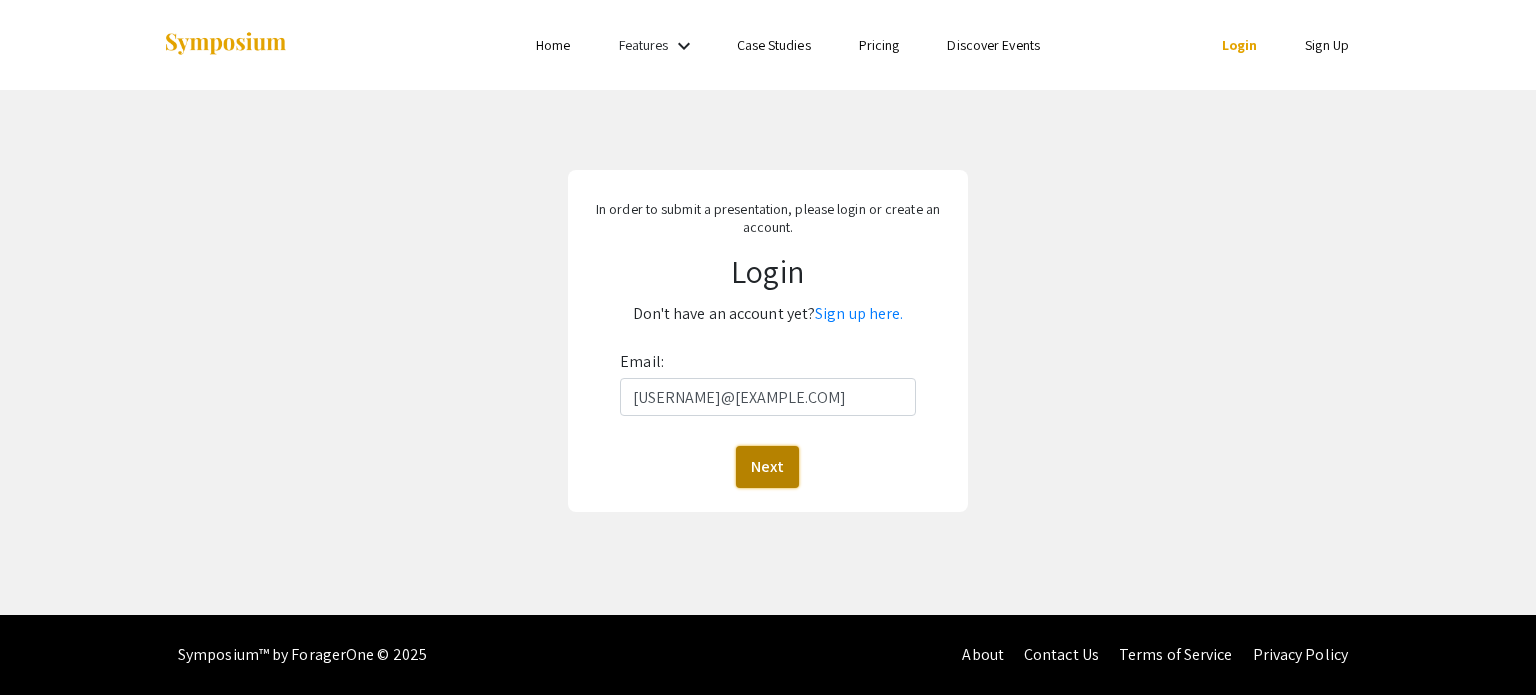 click on "Next" 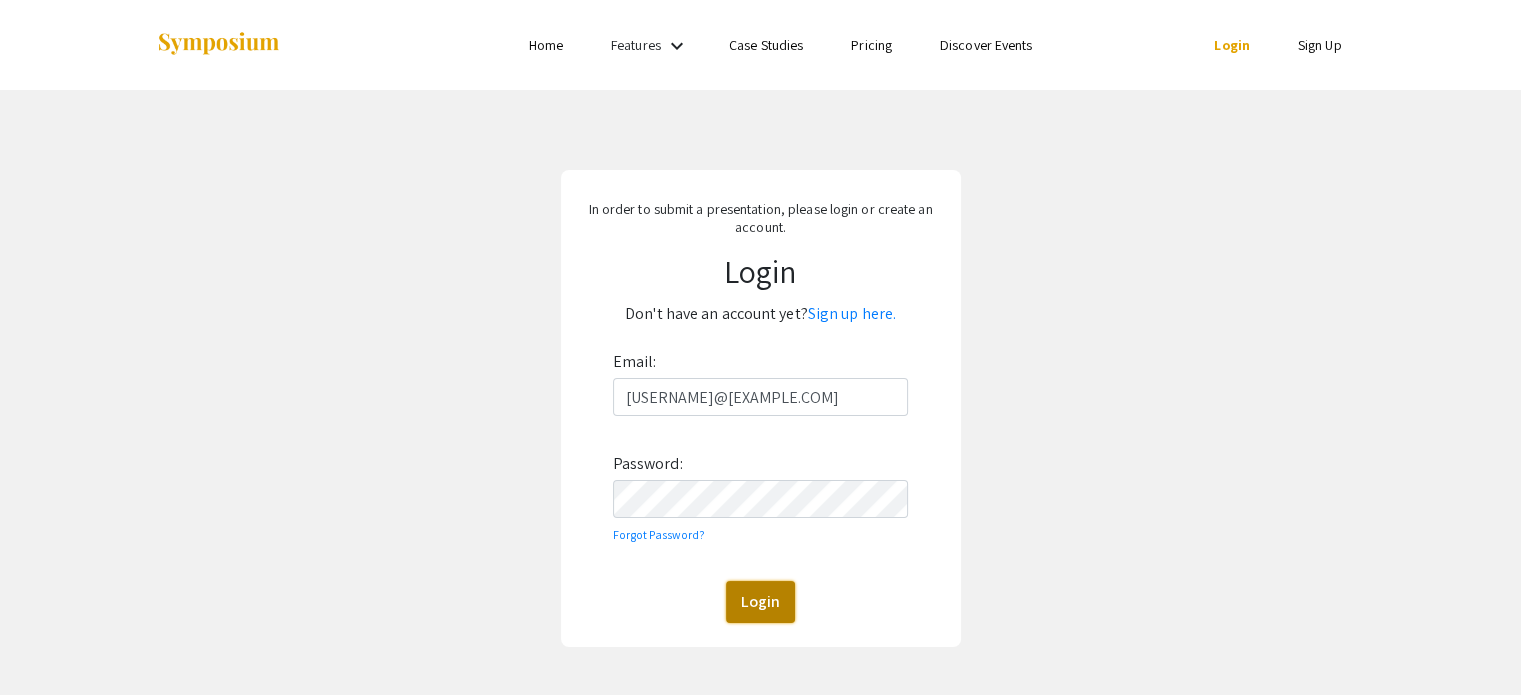 click on "Login" 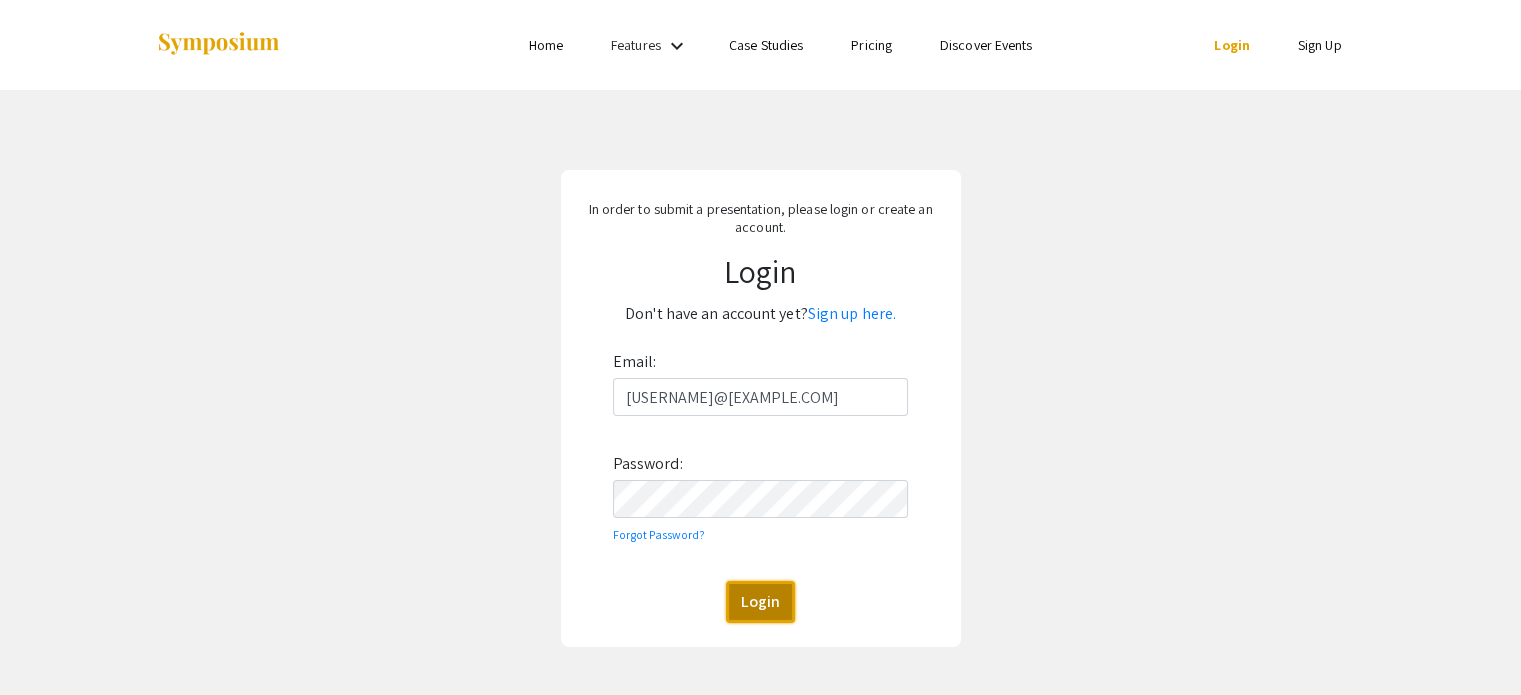 click on "Login" 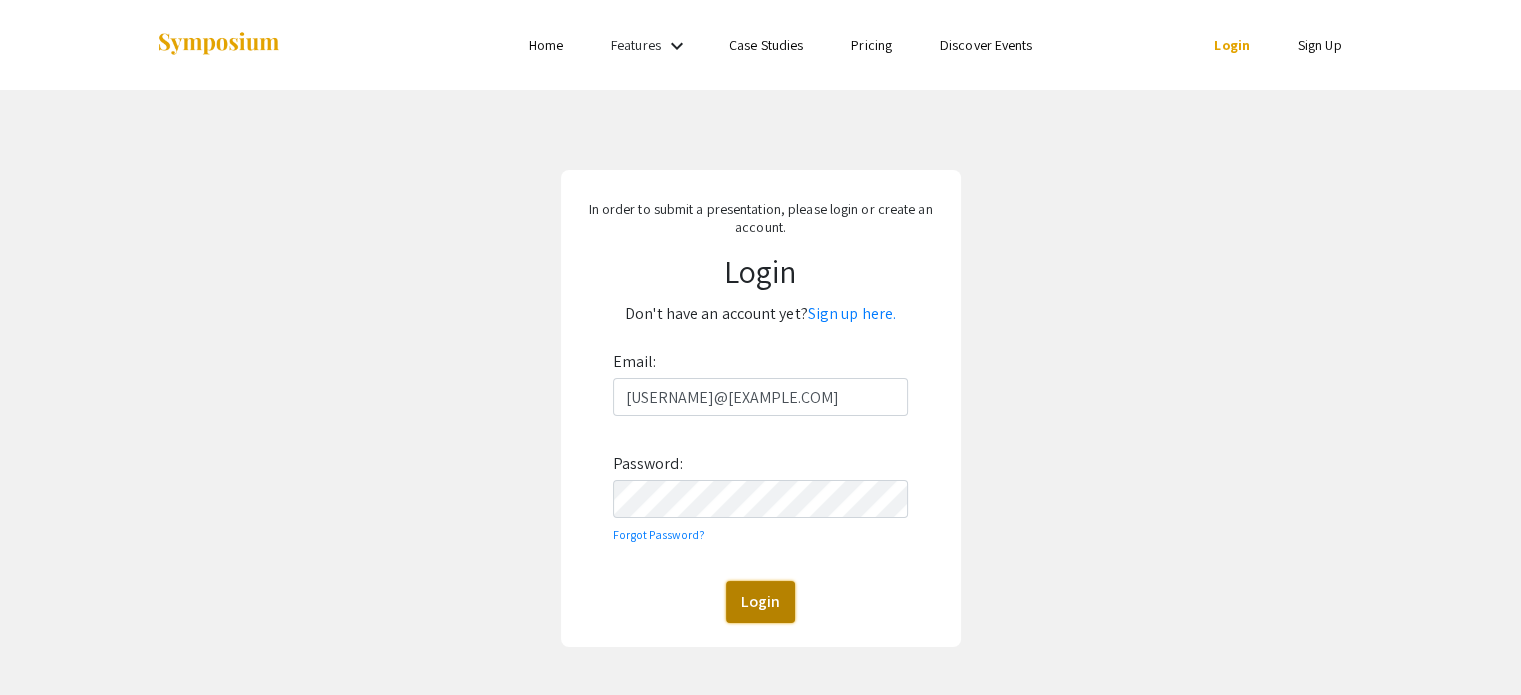 click on "Login" 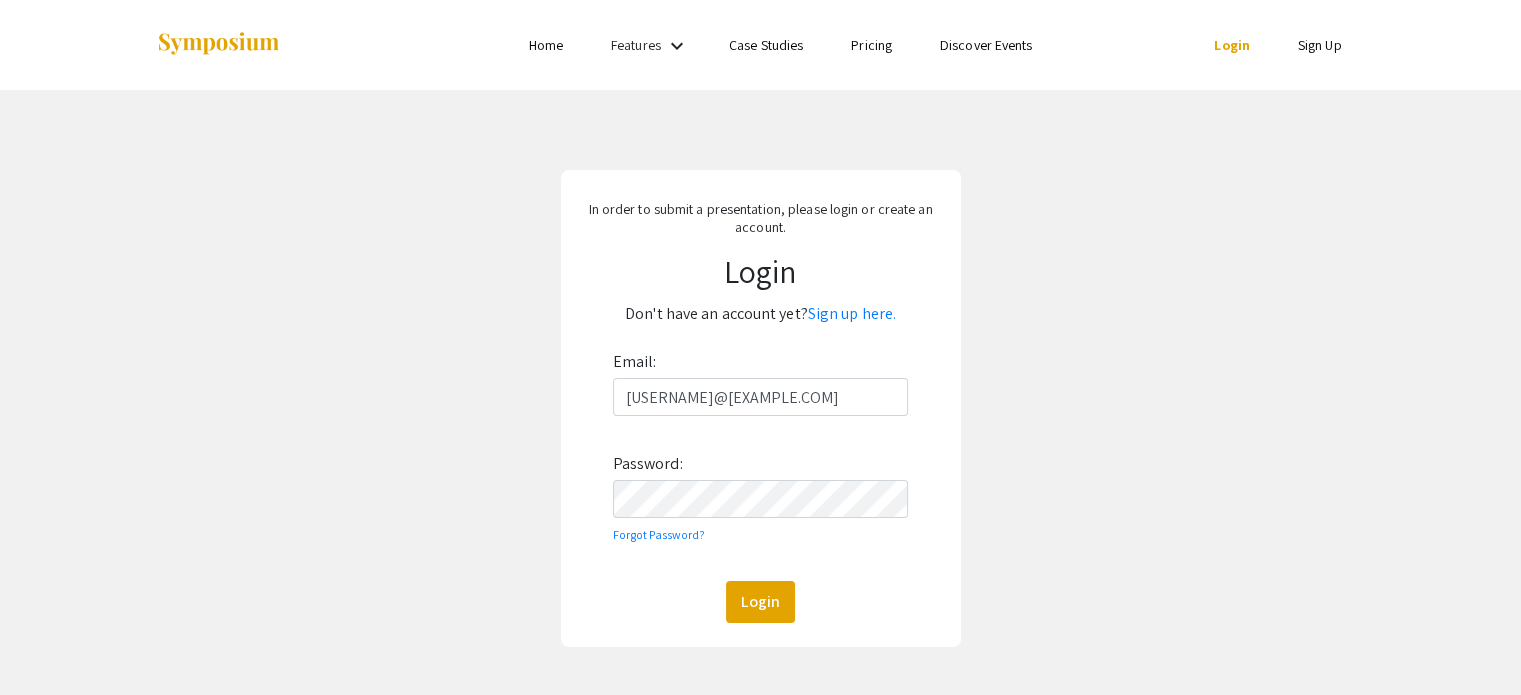 click on "Sign Up" at bounding box center (1320, 45) 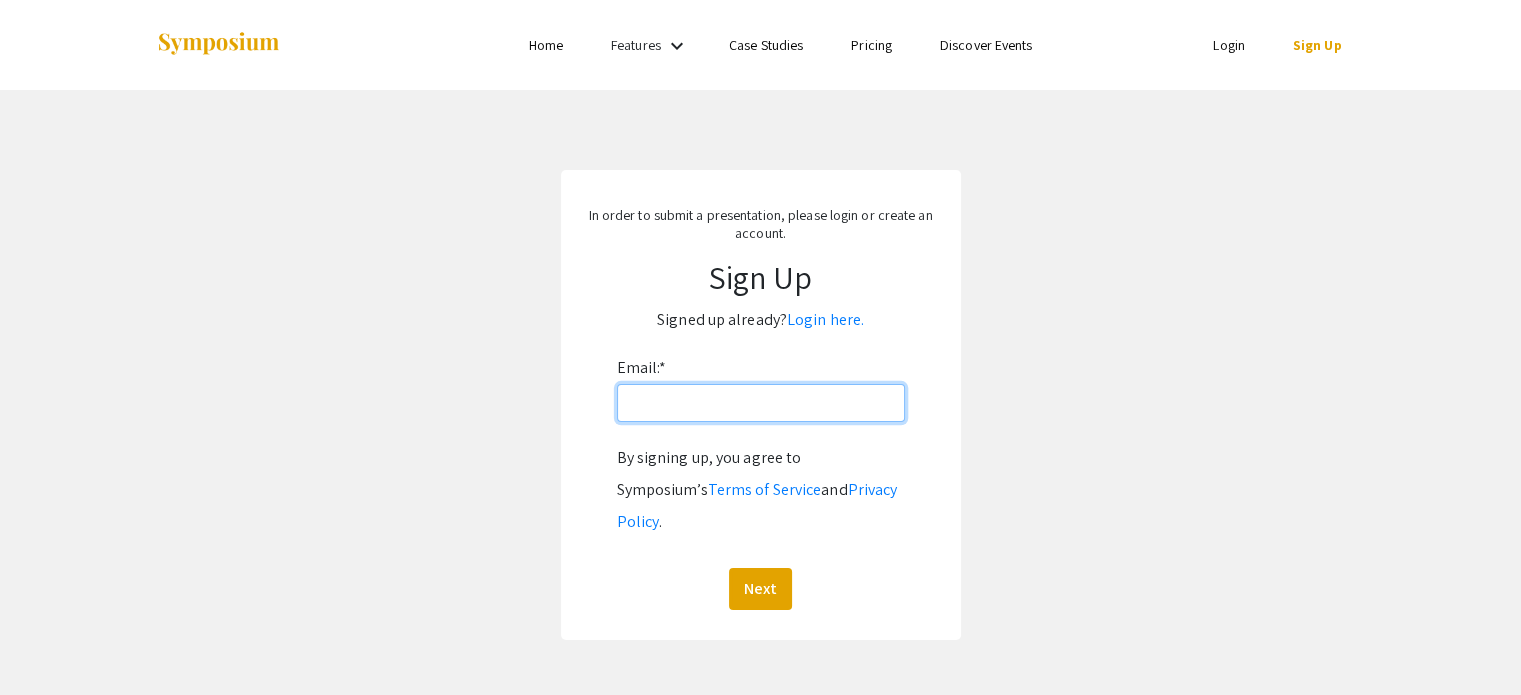 click on "Email:  *" at bounding box center [761, 403] 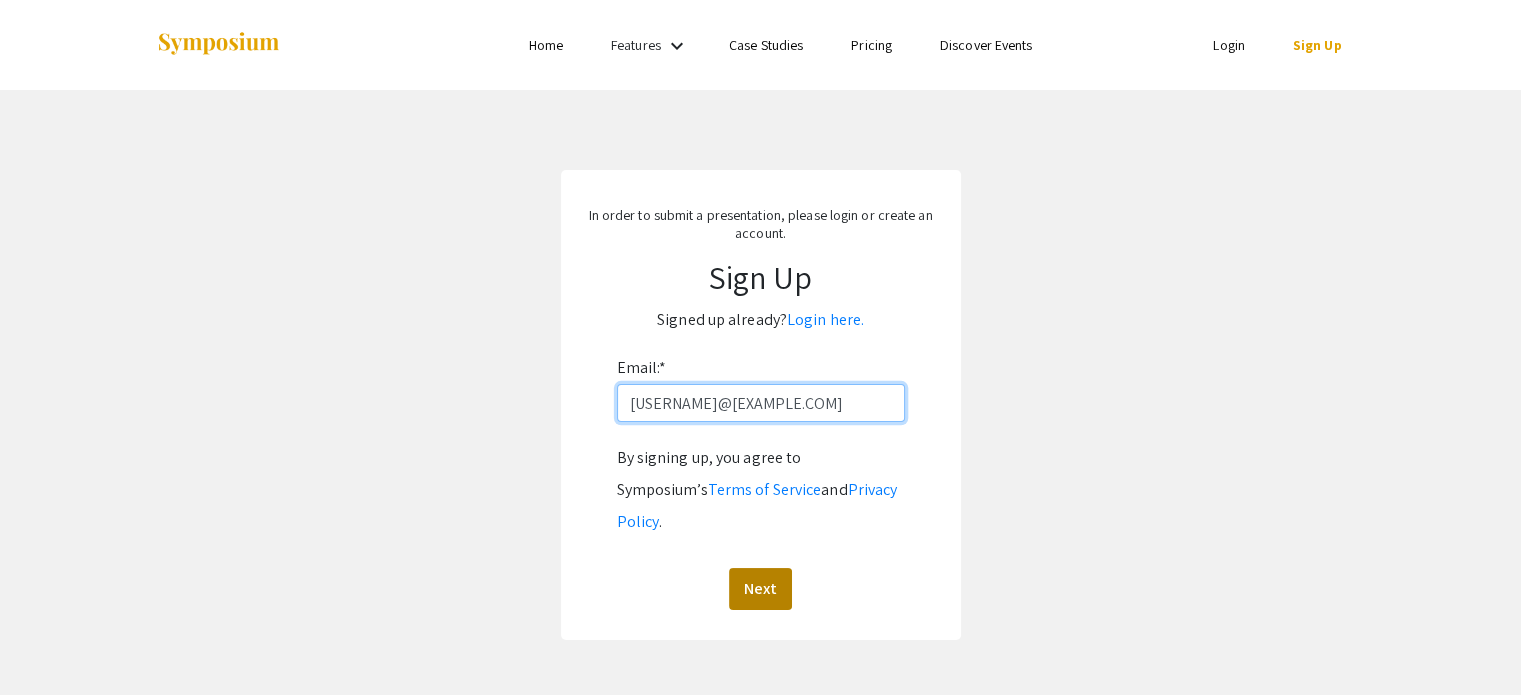 type on "[USERNAME]@[EXAMPLE.COM]" 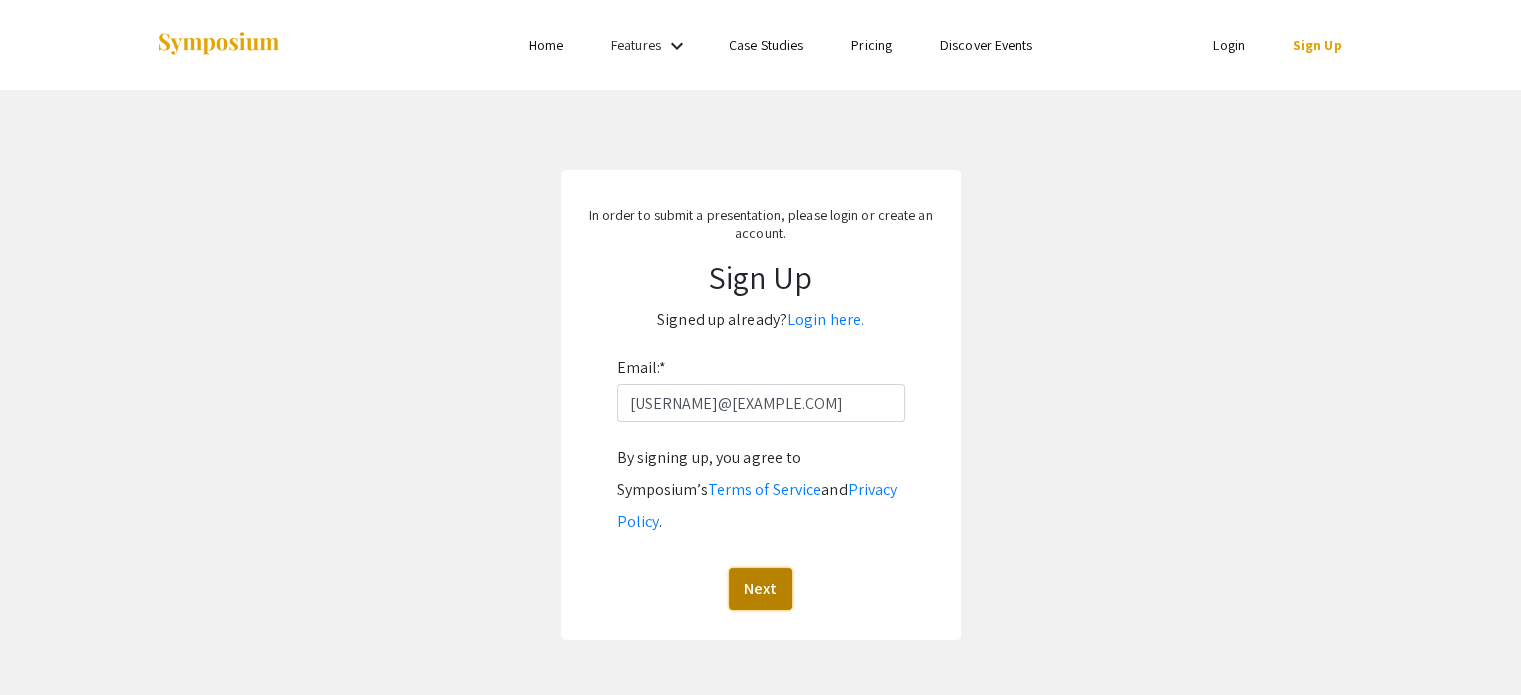 click on "Next" 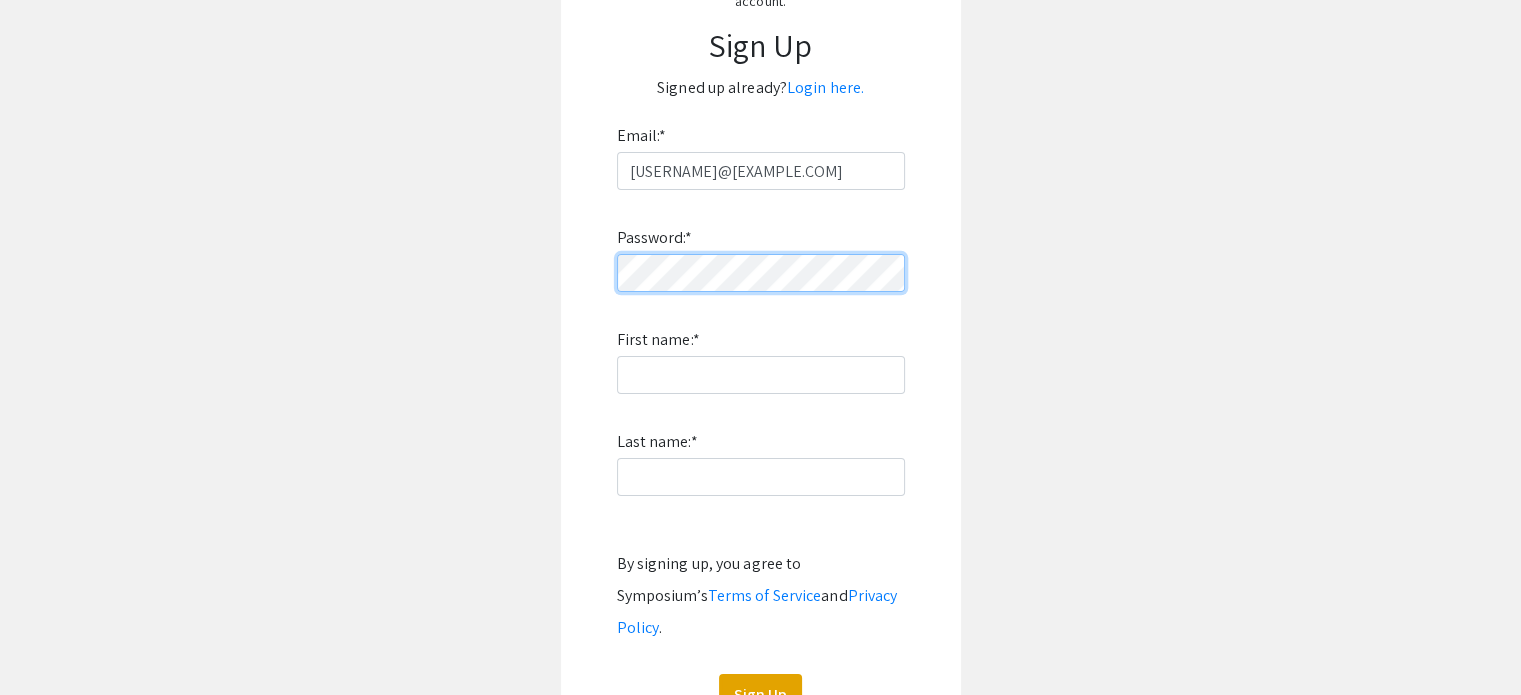 scroll, scrollTop: 238, scrollLeft: 0, axis: vertical 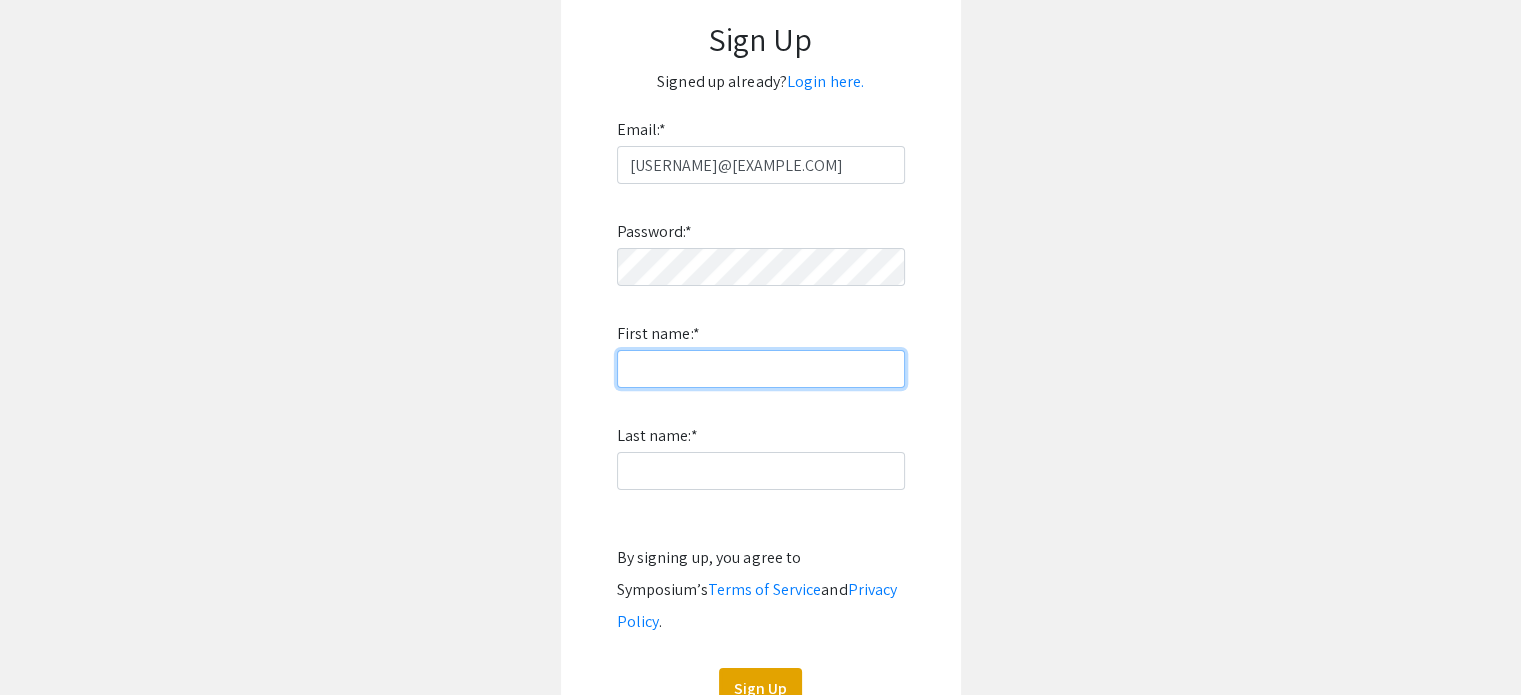 click on "First name:  *" at bounding box center (761, 369) 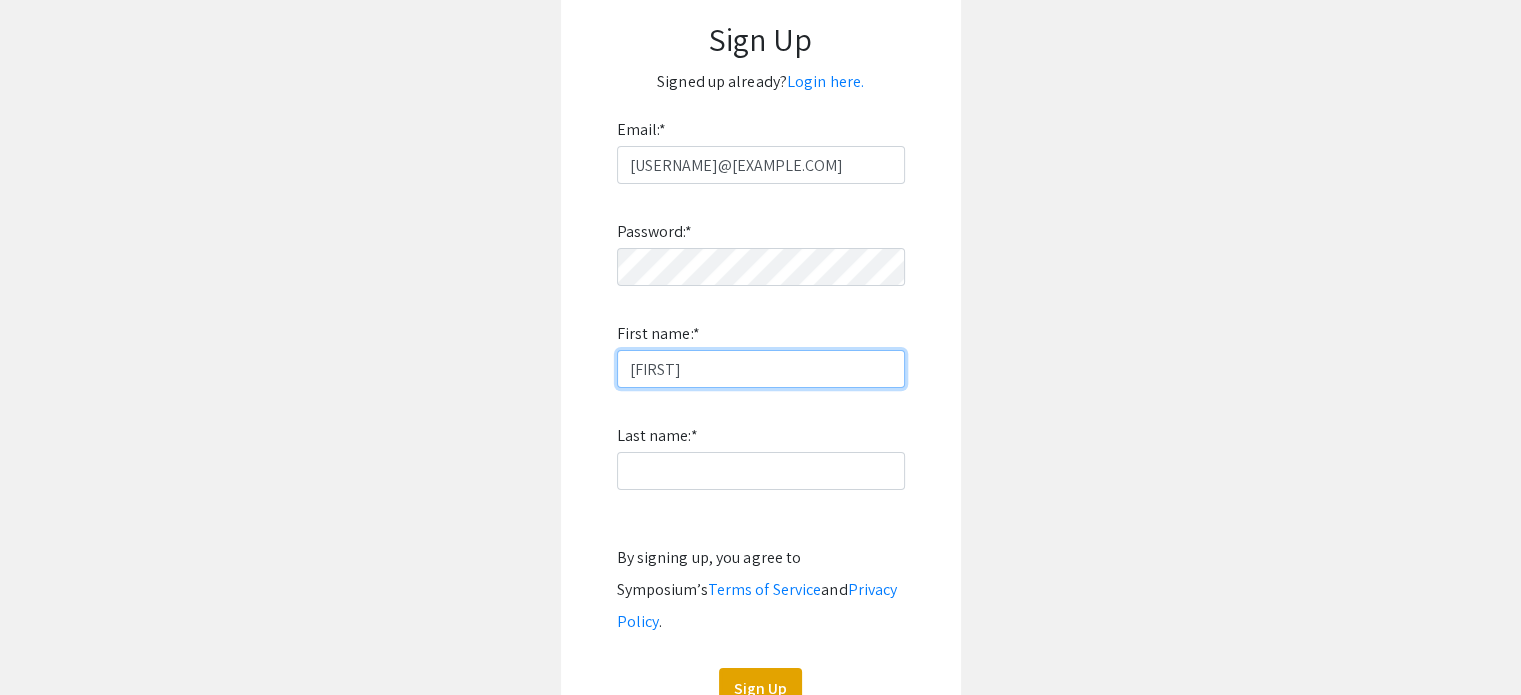 type on "[FIRST]" 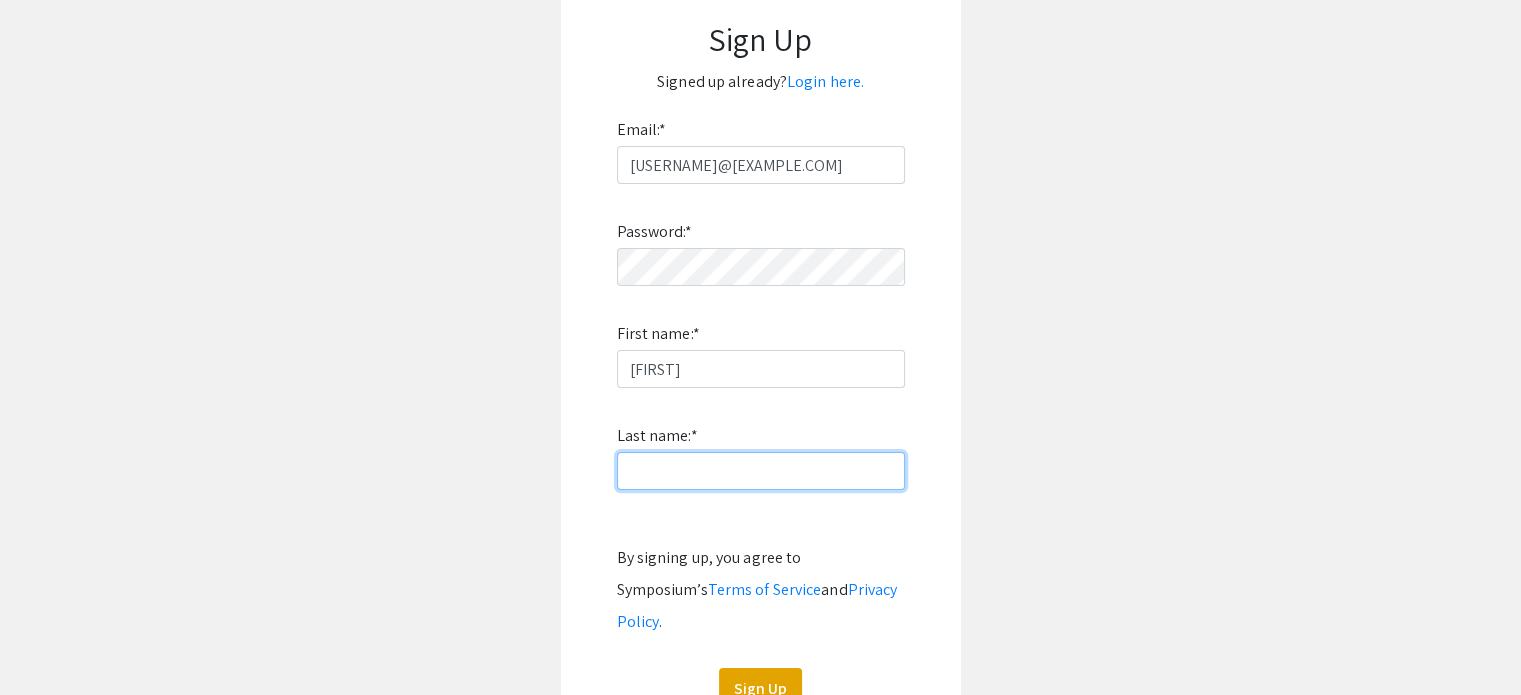 click on "Last name:  *" at bounding box center (761, 471) 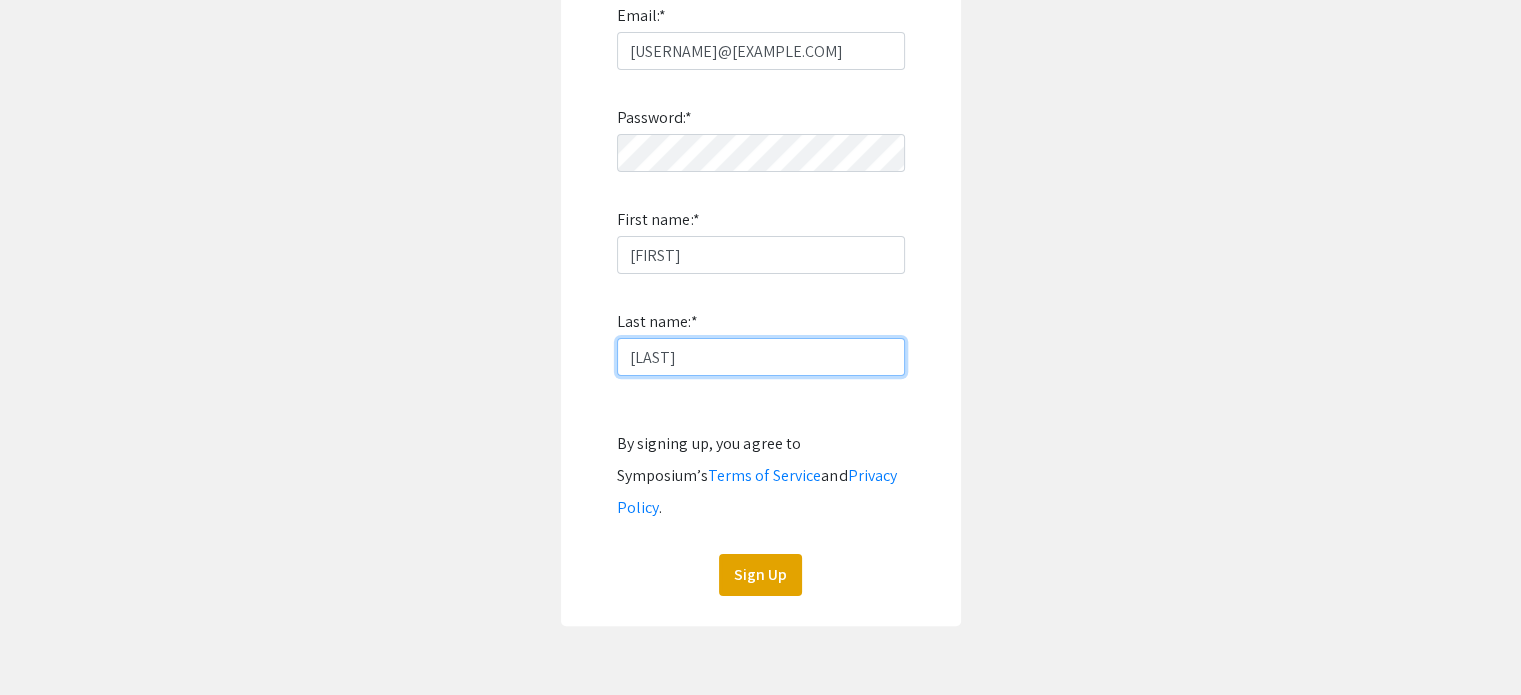 scroll, scrollTop: 387, scrollLeft: 0, axis: vertical 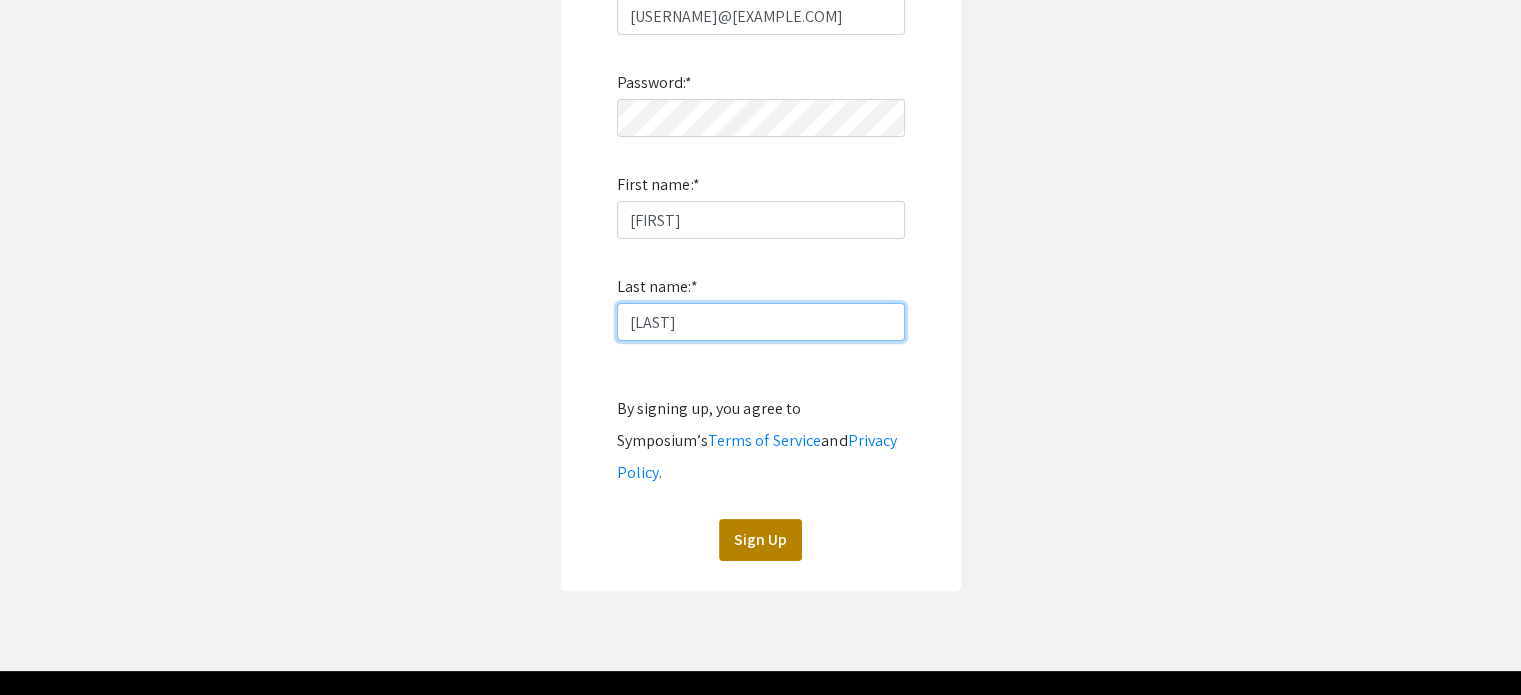 type on "[LAST]" 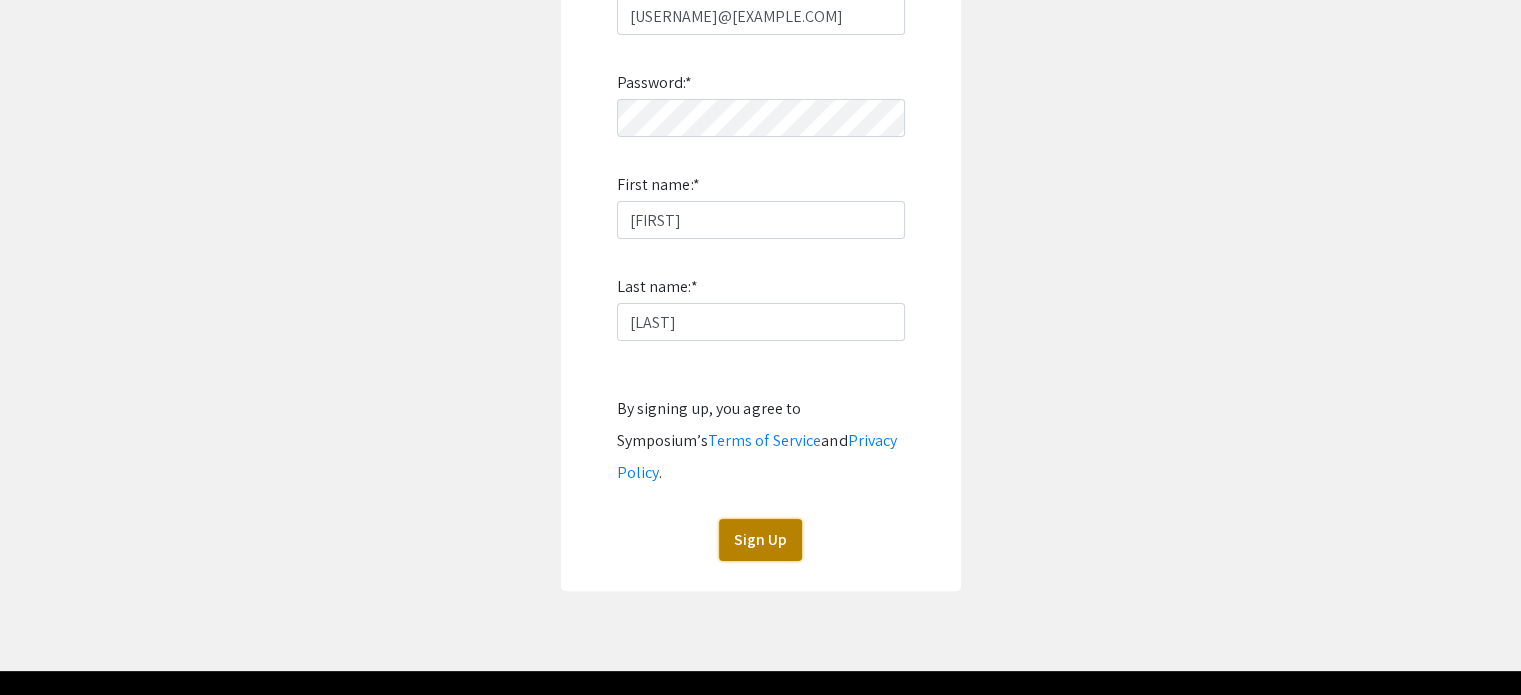 click on "Sign Up" 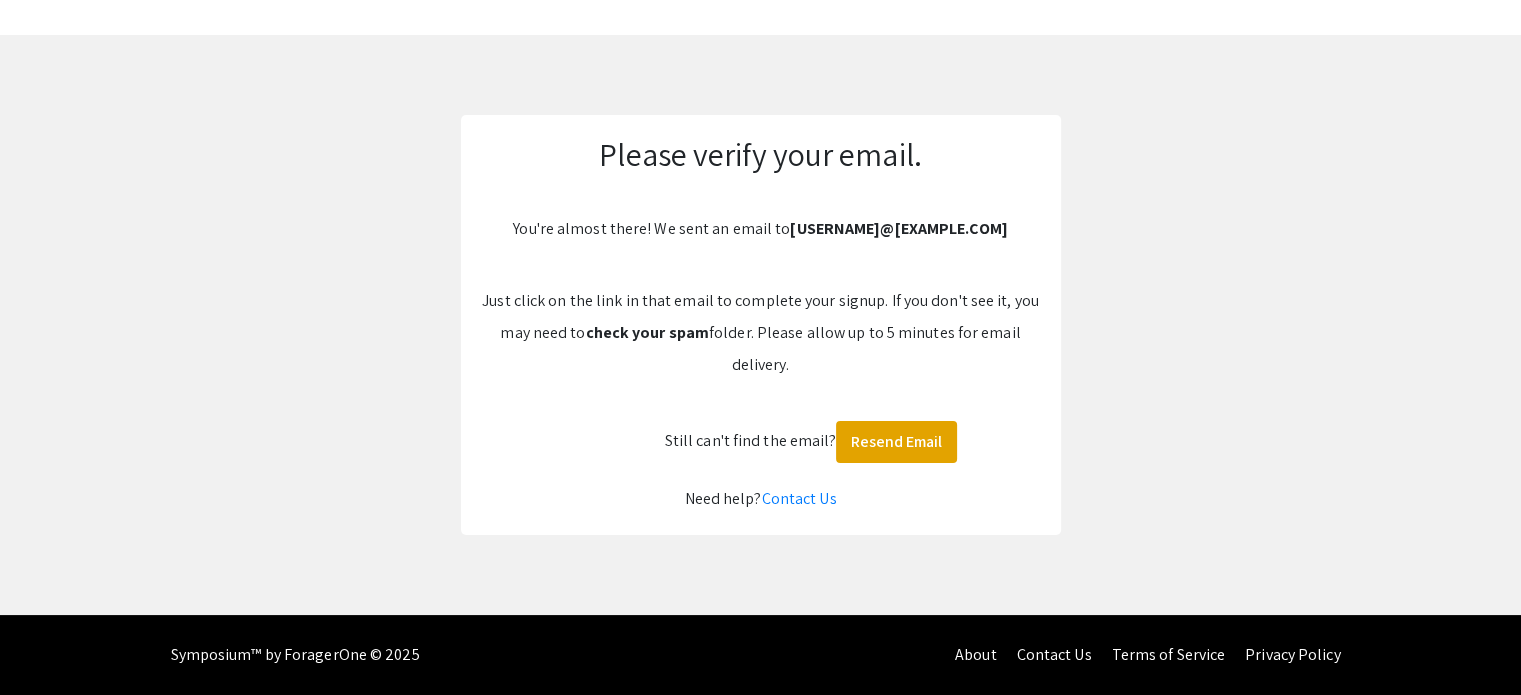 scroll, scrollTop: 54, scrollLeft: 0, axis: vertical 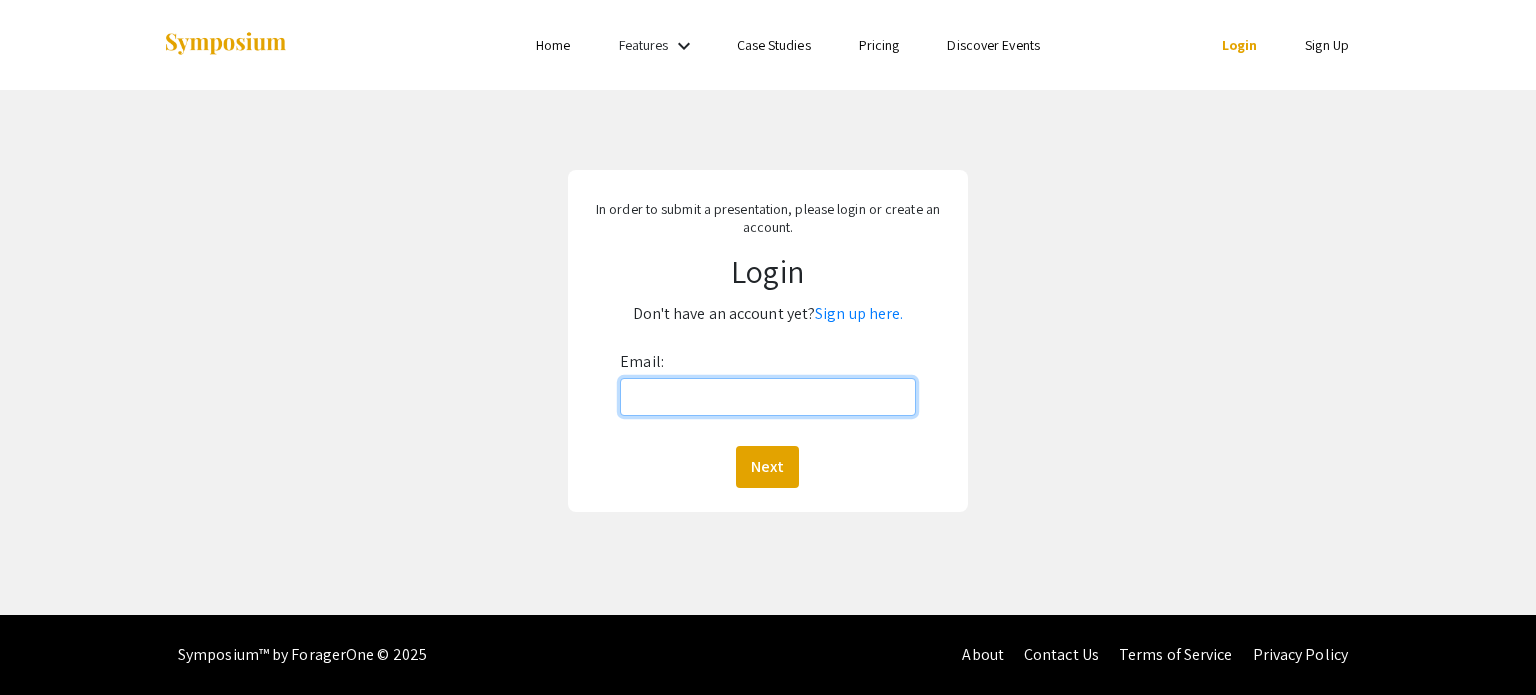 click on "Email:" at bounding box center [767, 397] 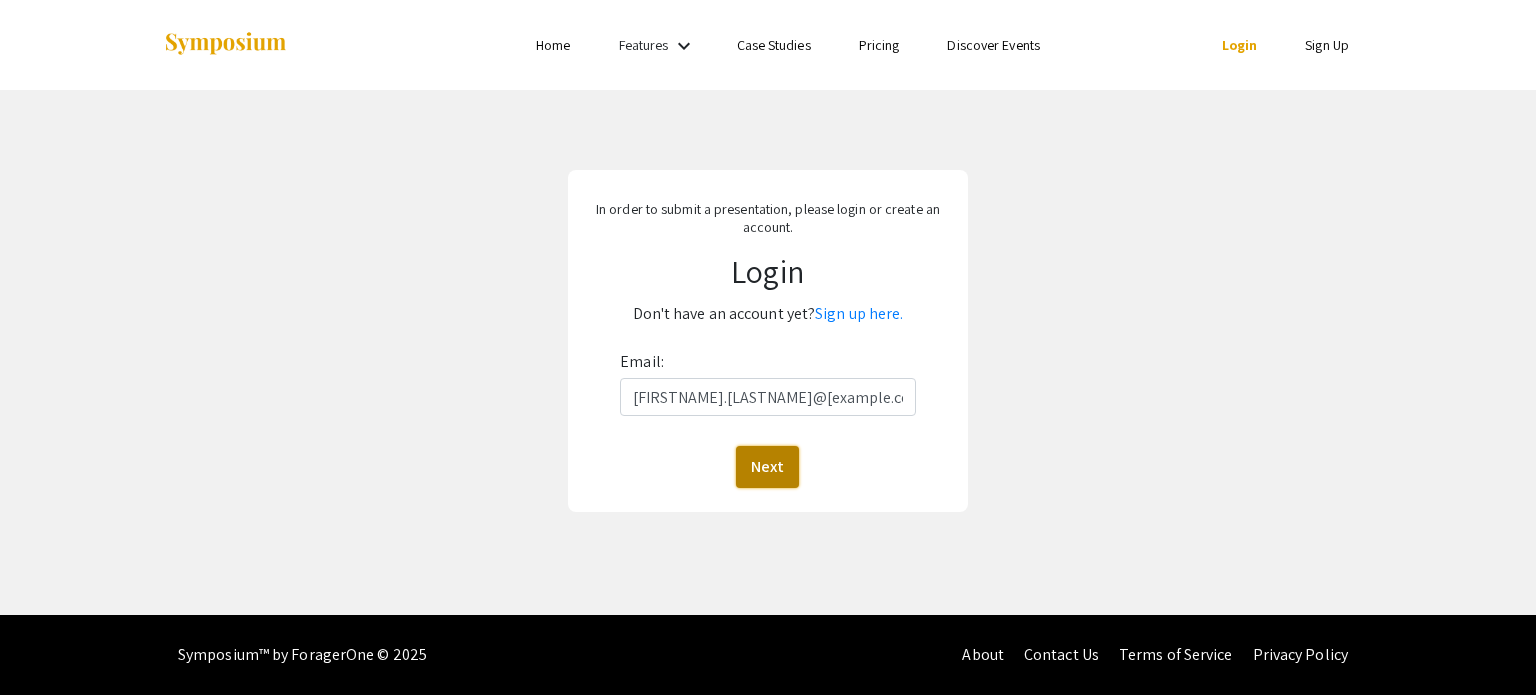 click on "Next" 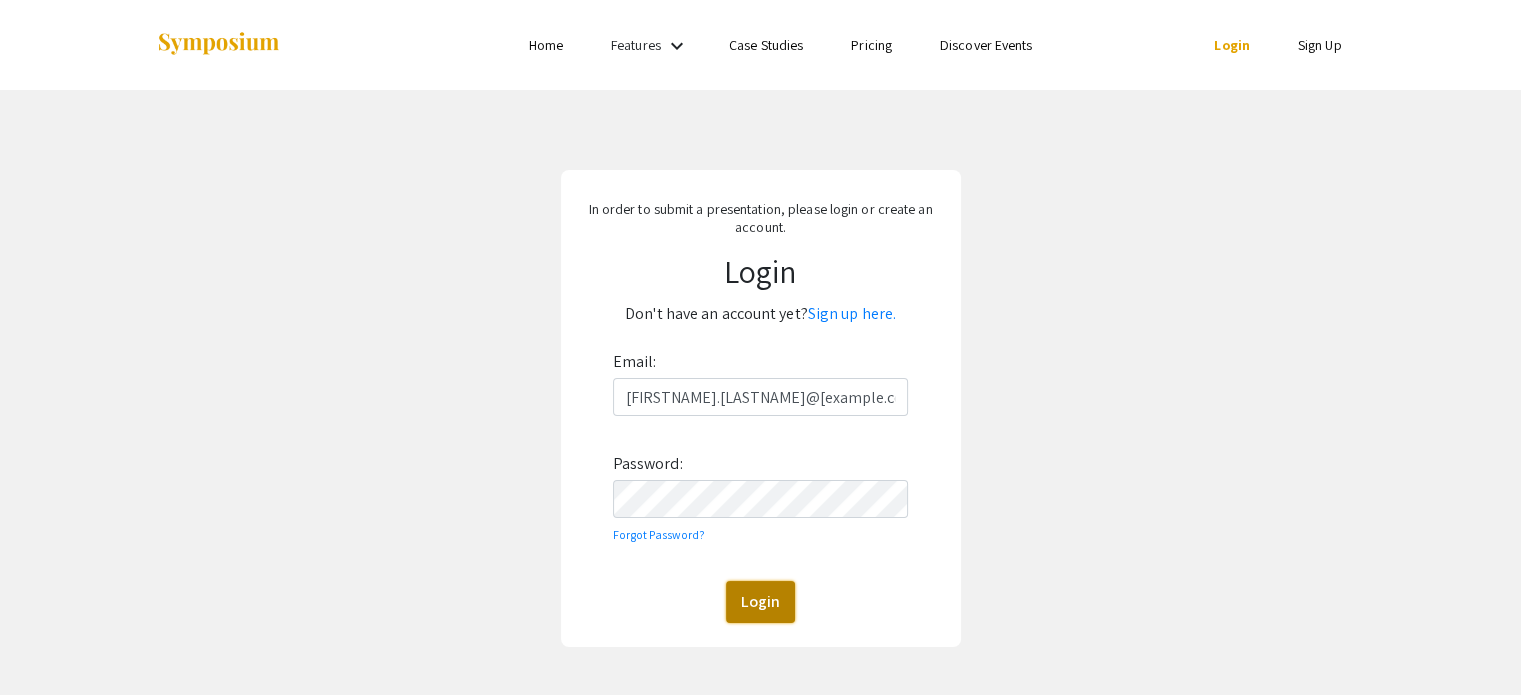 click on "Login" 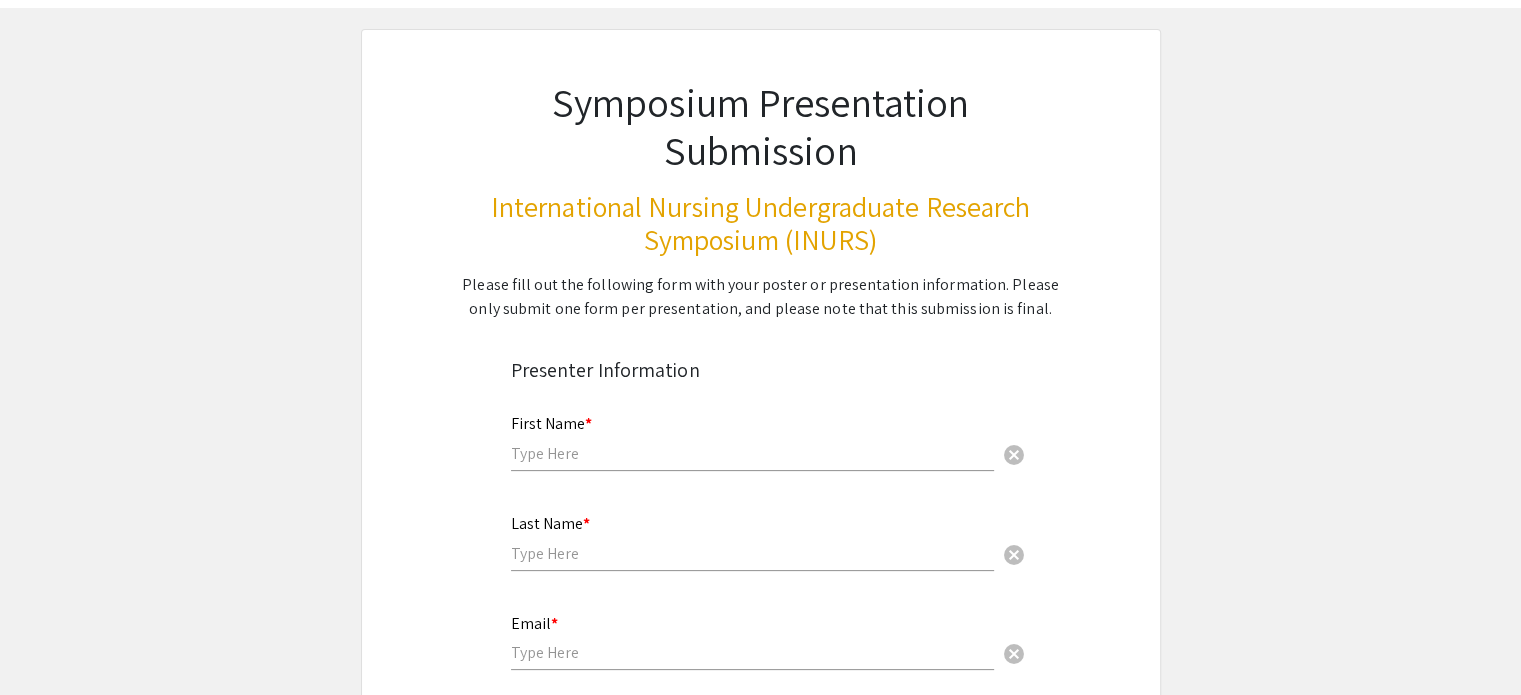 scroll, scrollTop: 0, scrollLeft: 0, axis: both 